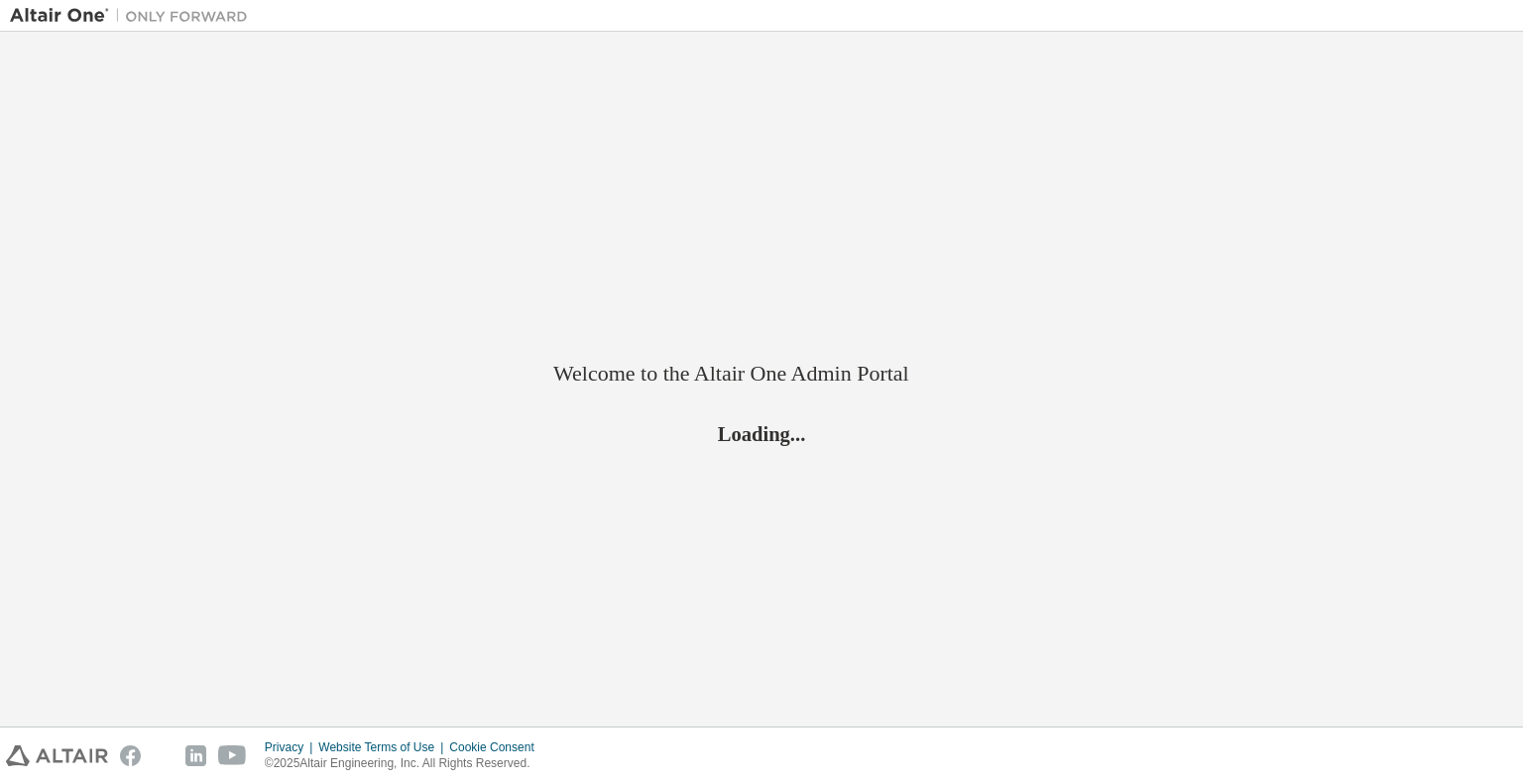 scroll, scrollTop: 0, scrollLeft: 0, axis: both 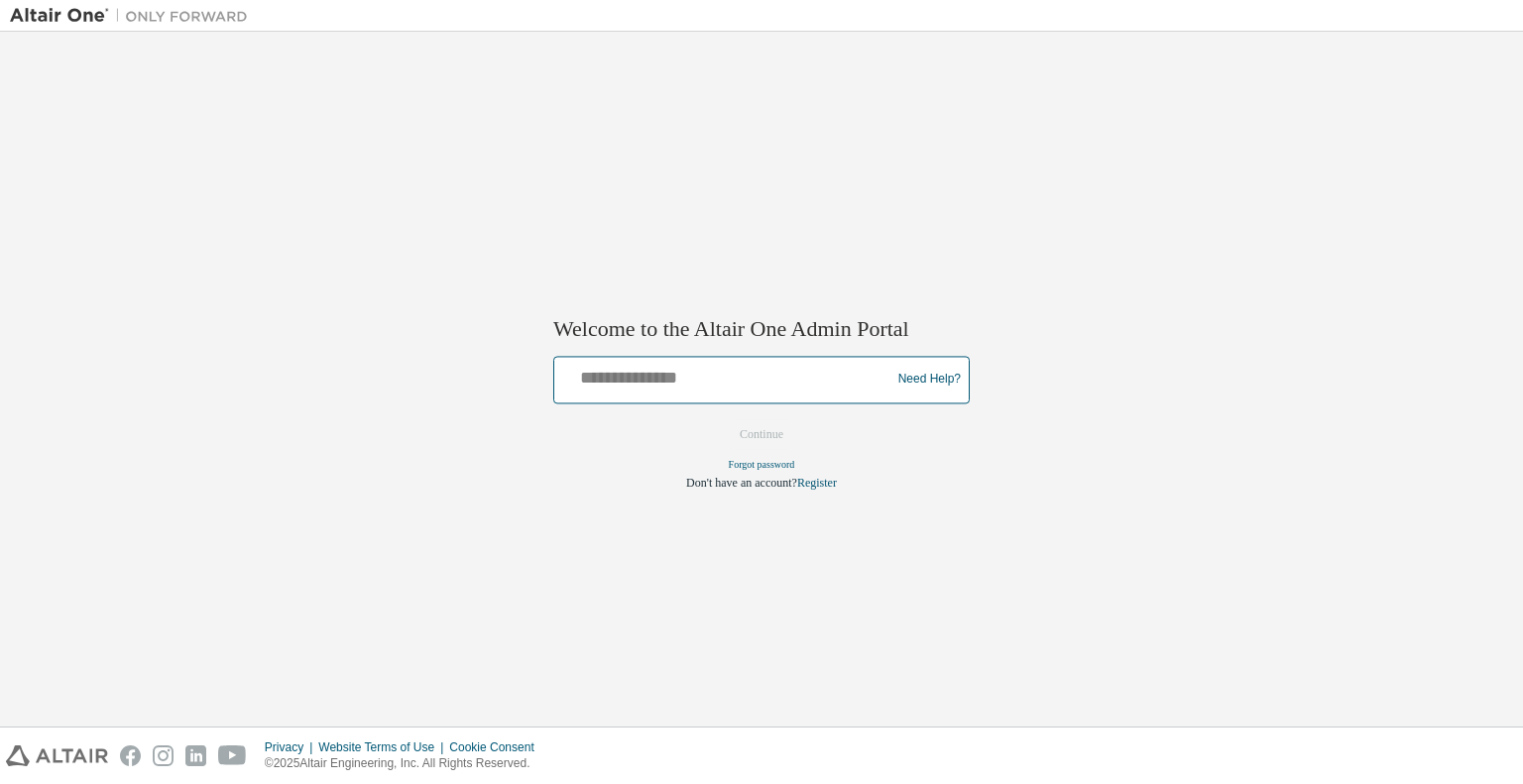 click at bounding box center [725, 375] 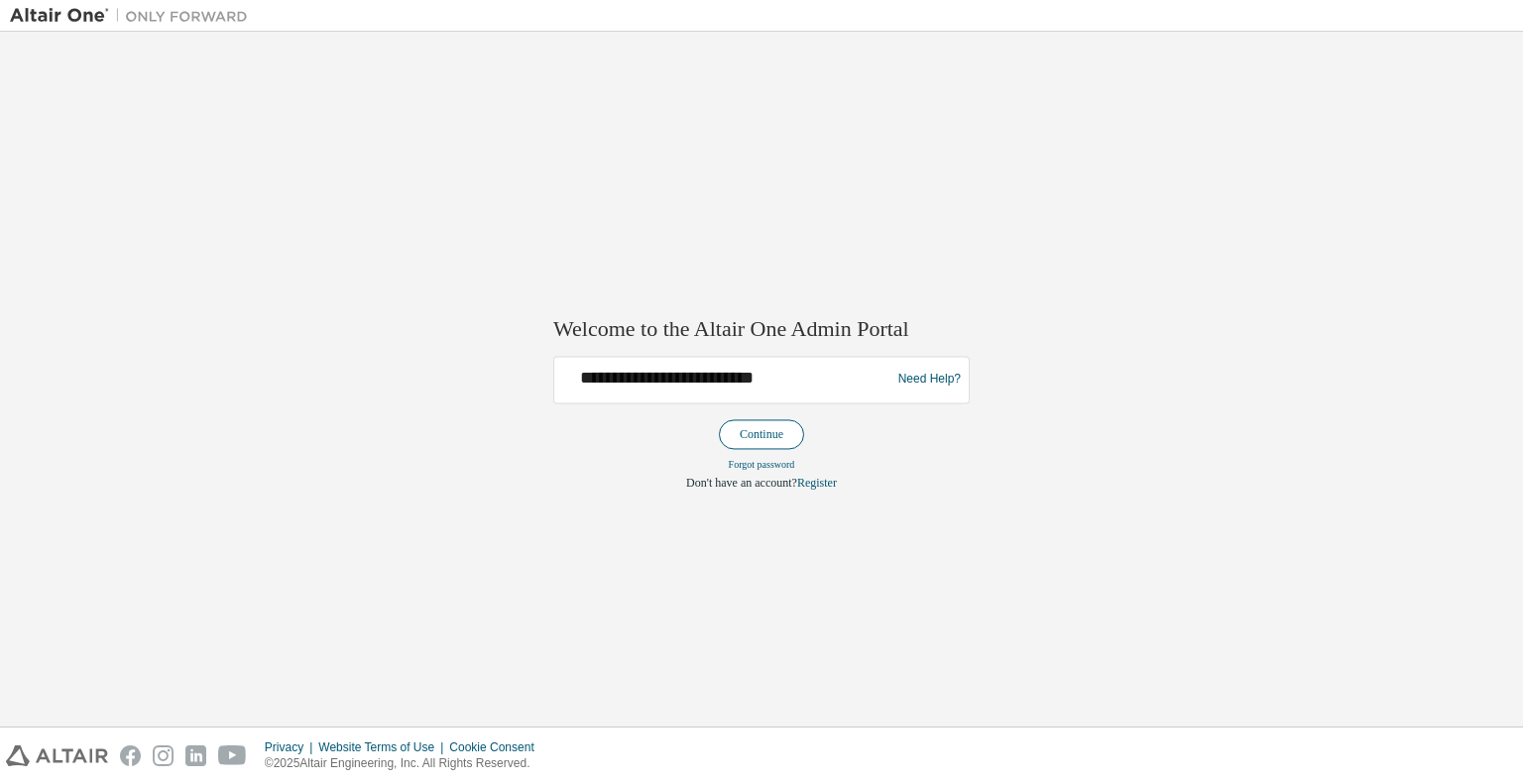 click on "Continue" at bounding box center [762, 434] 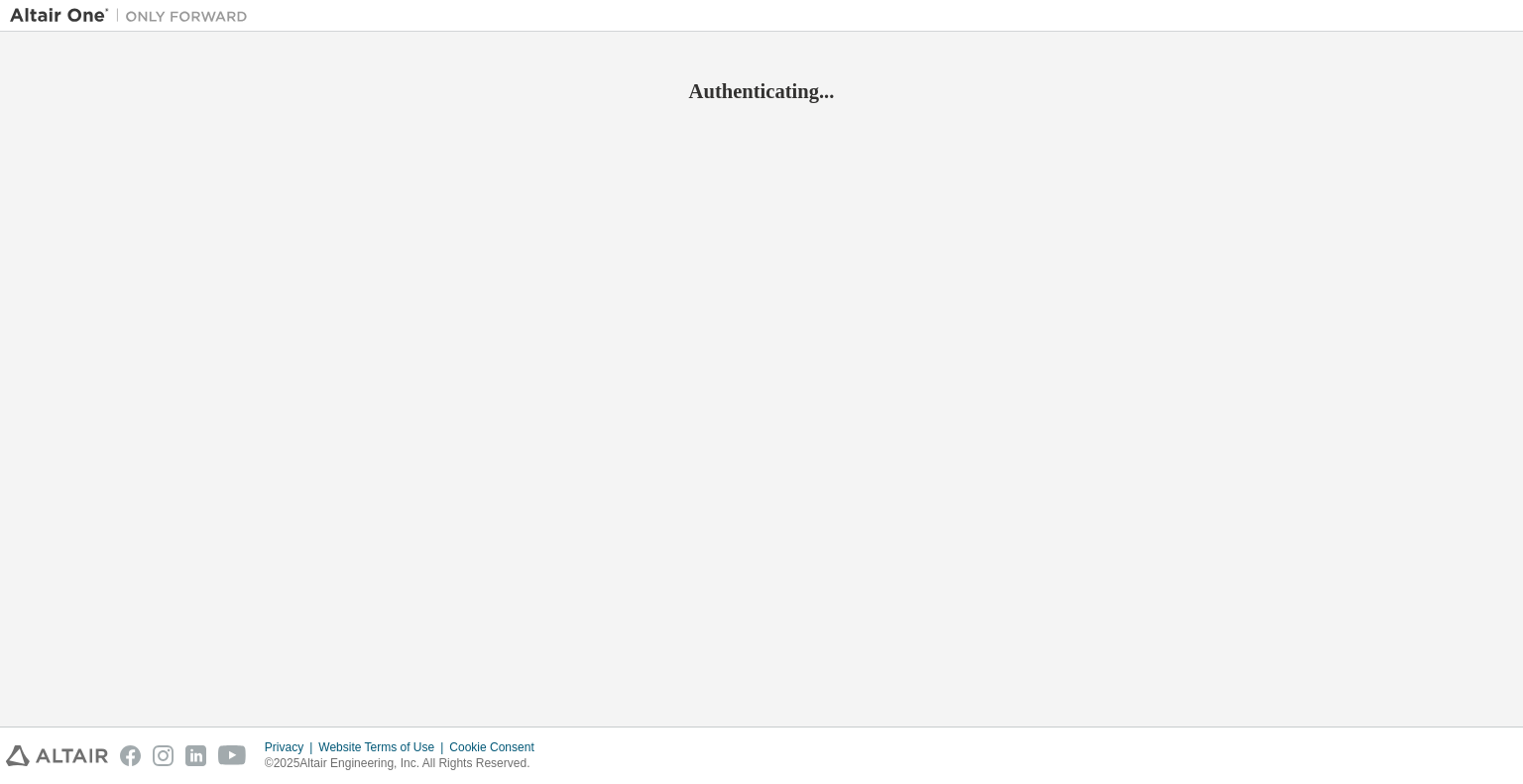 scroll, scrollTop: 0, scrollLeft: 0, axis: both 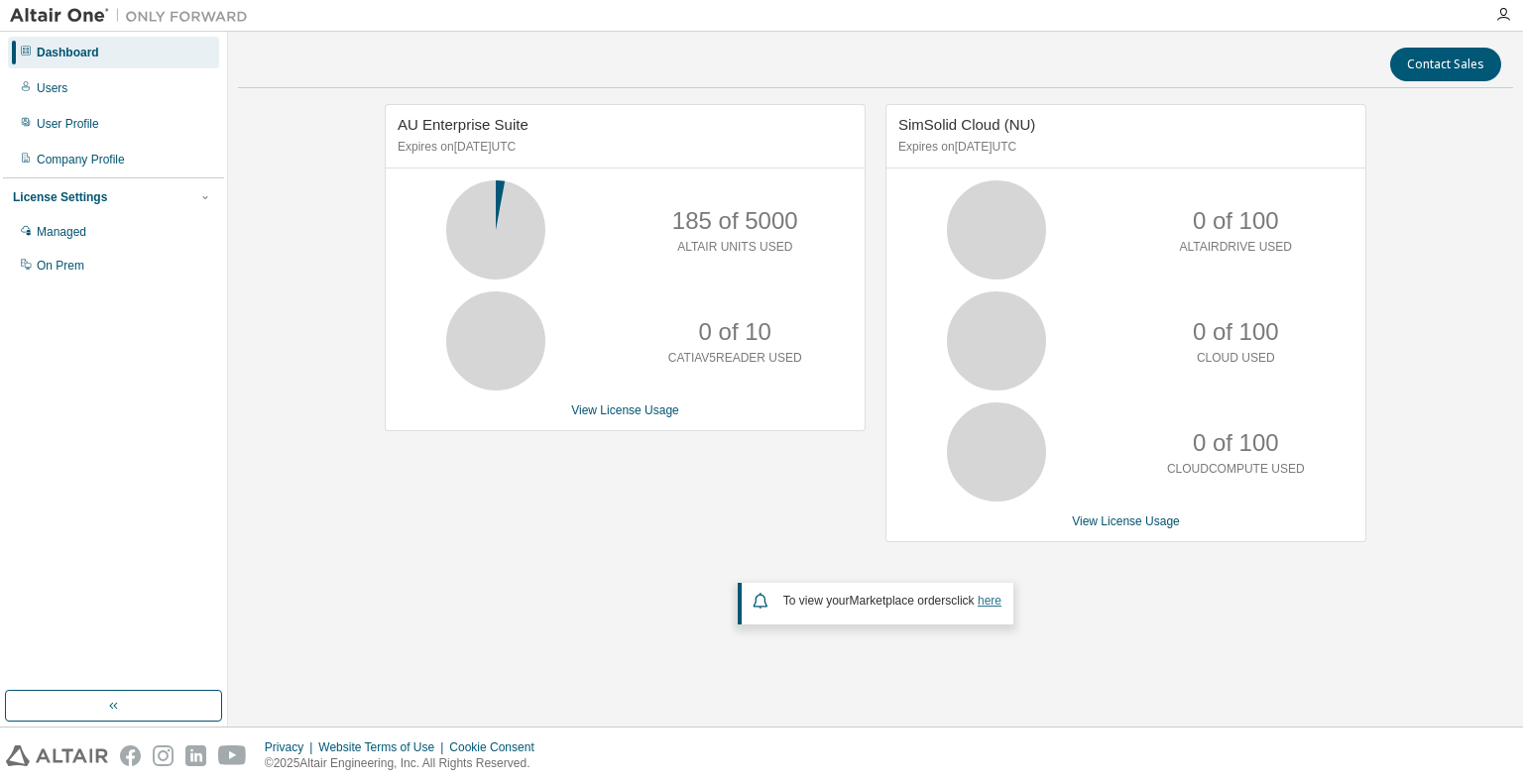 click on "here" at bounding box center (990, 601) 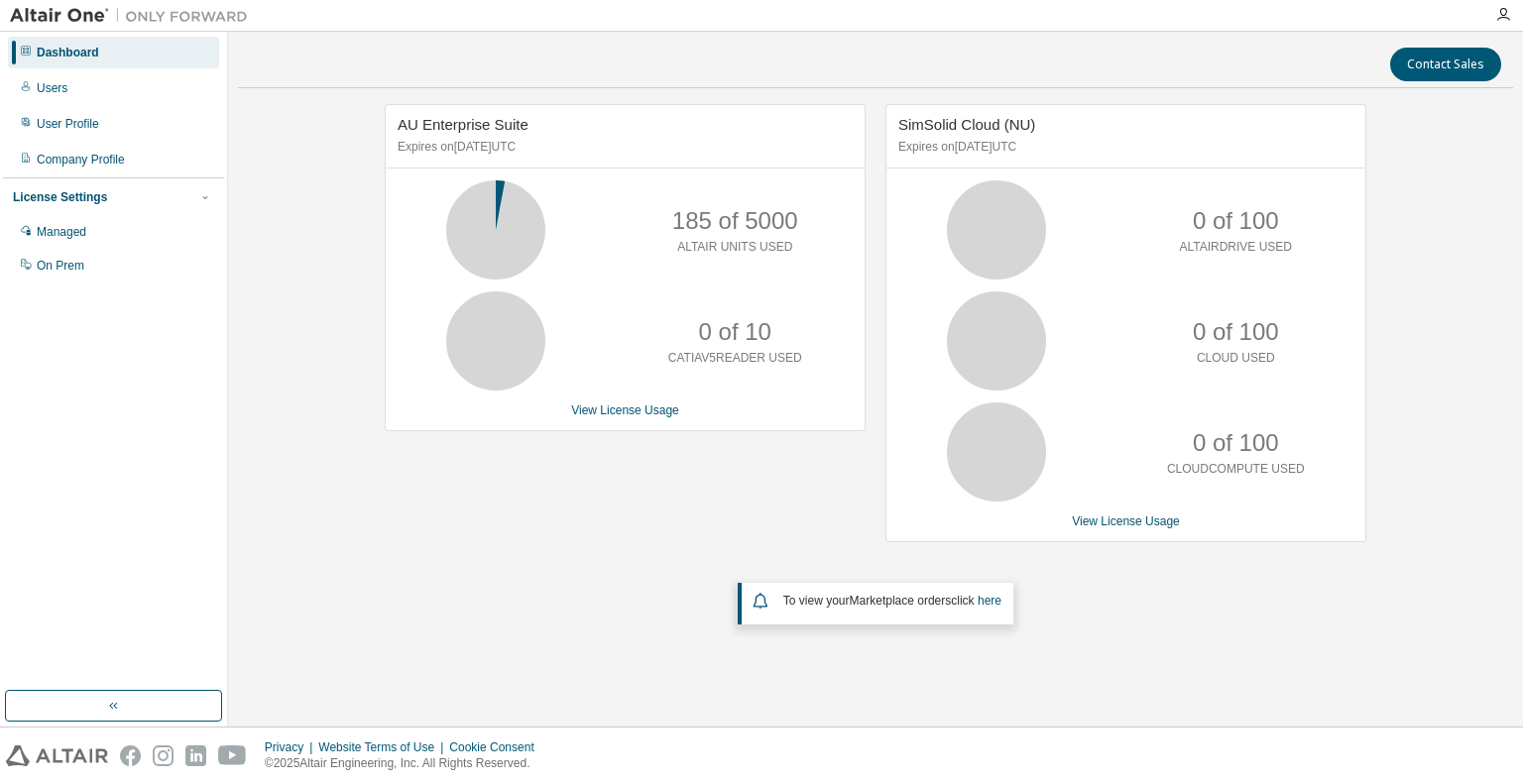 scroll, scrollTop: 0, scrollLeft: 0, axis: both 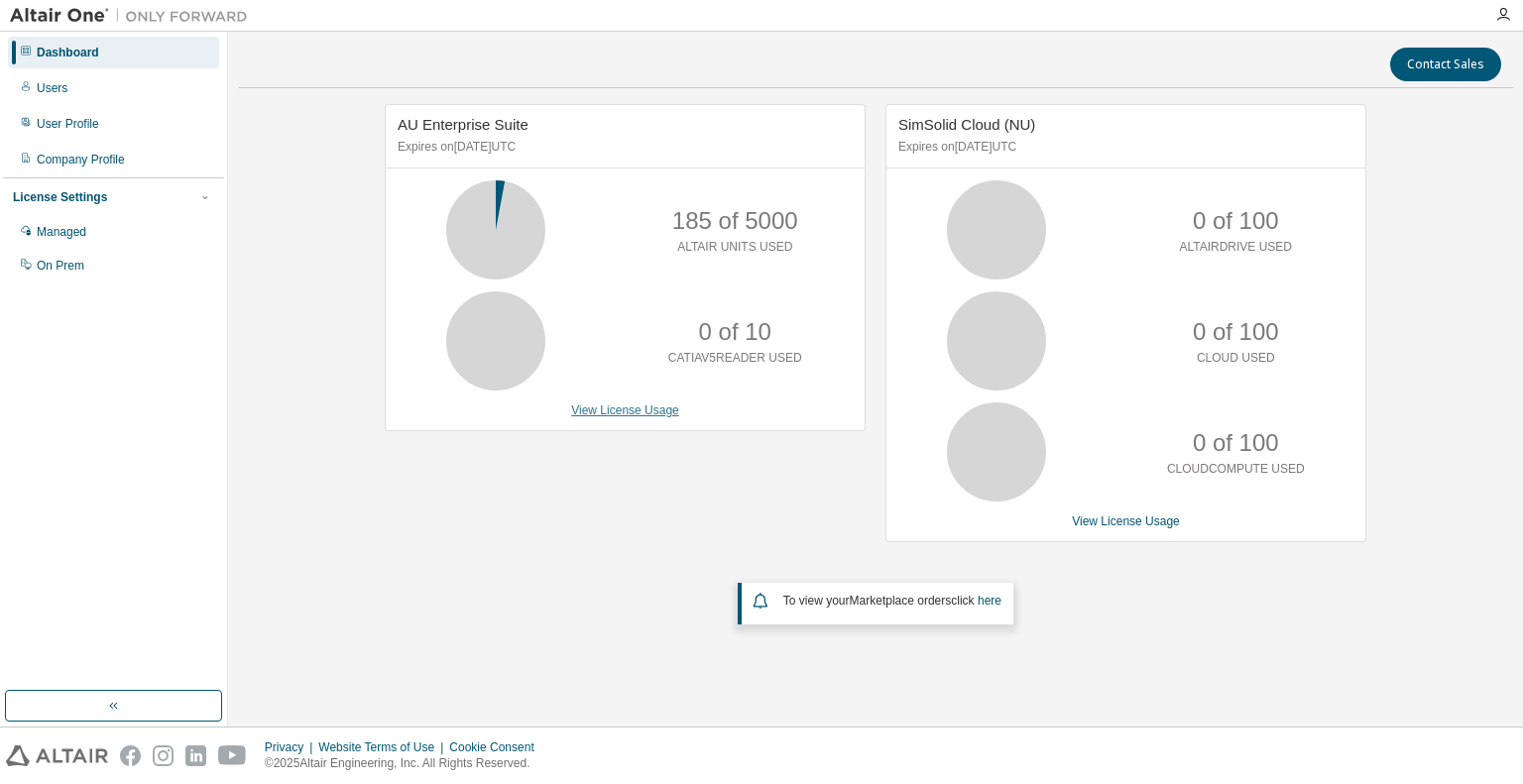 click on "View License Usage" at bounding box center (625, 410) 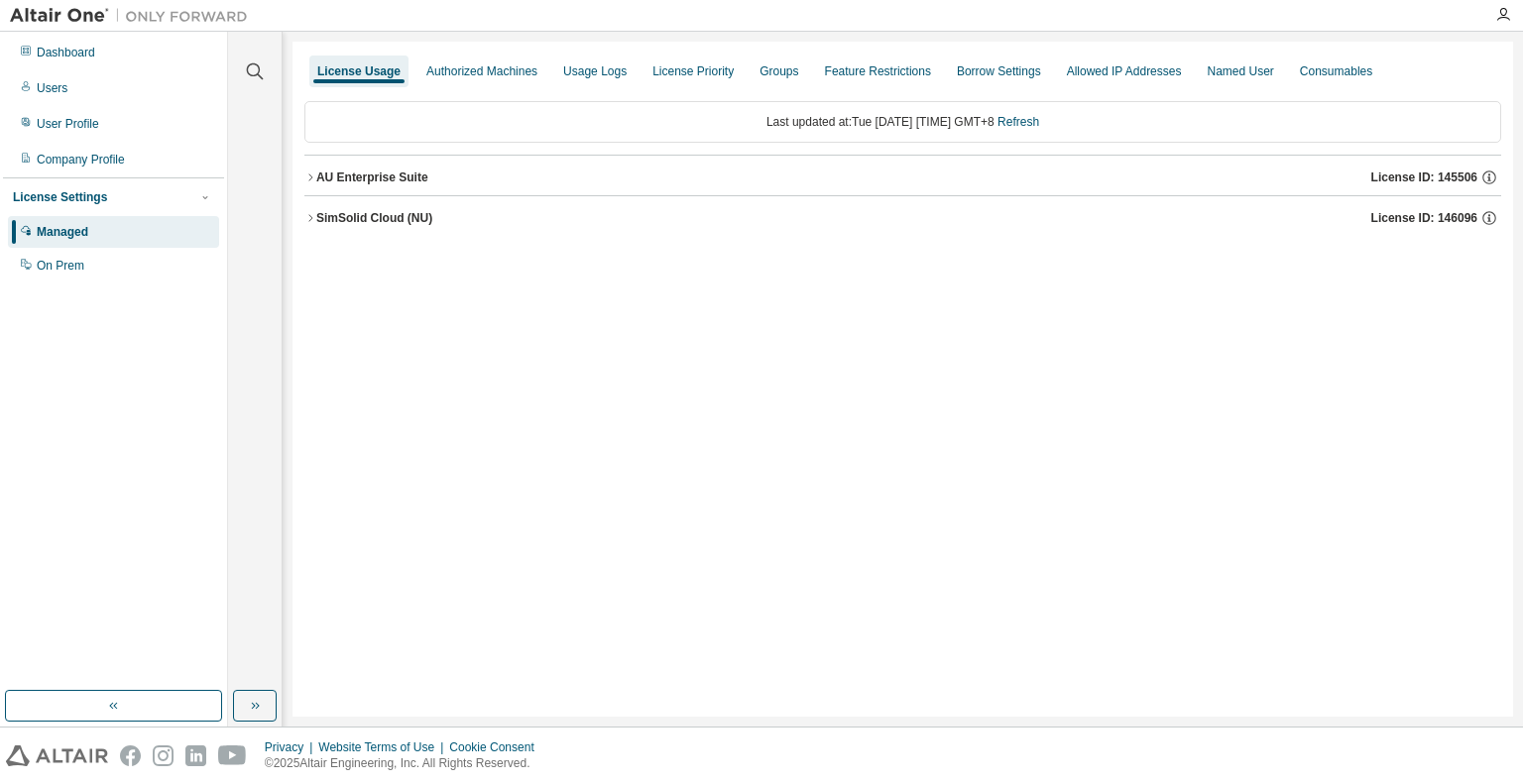 click 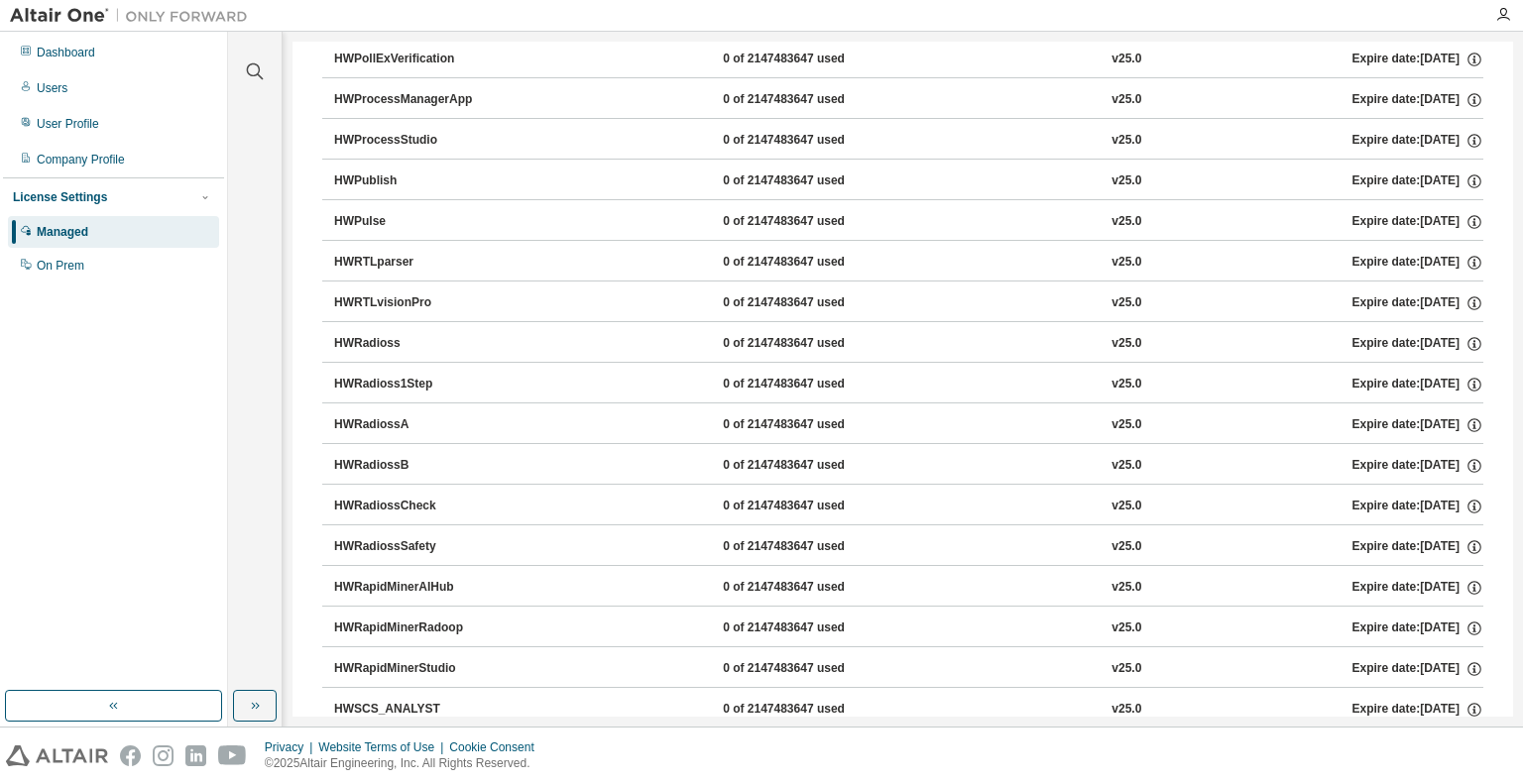 scroll, scrollTop: 10209, scrollLeft: 0, axis: vertical 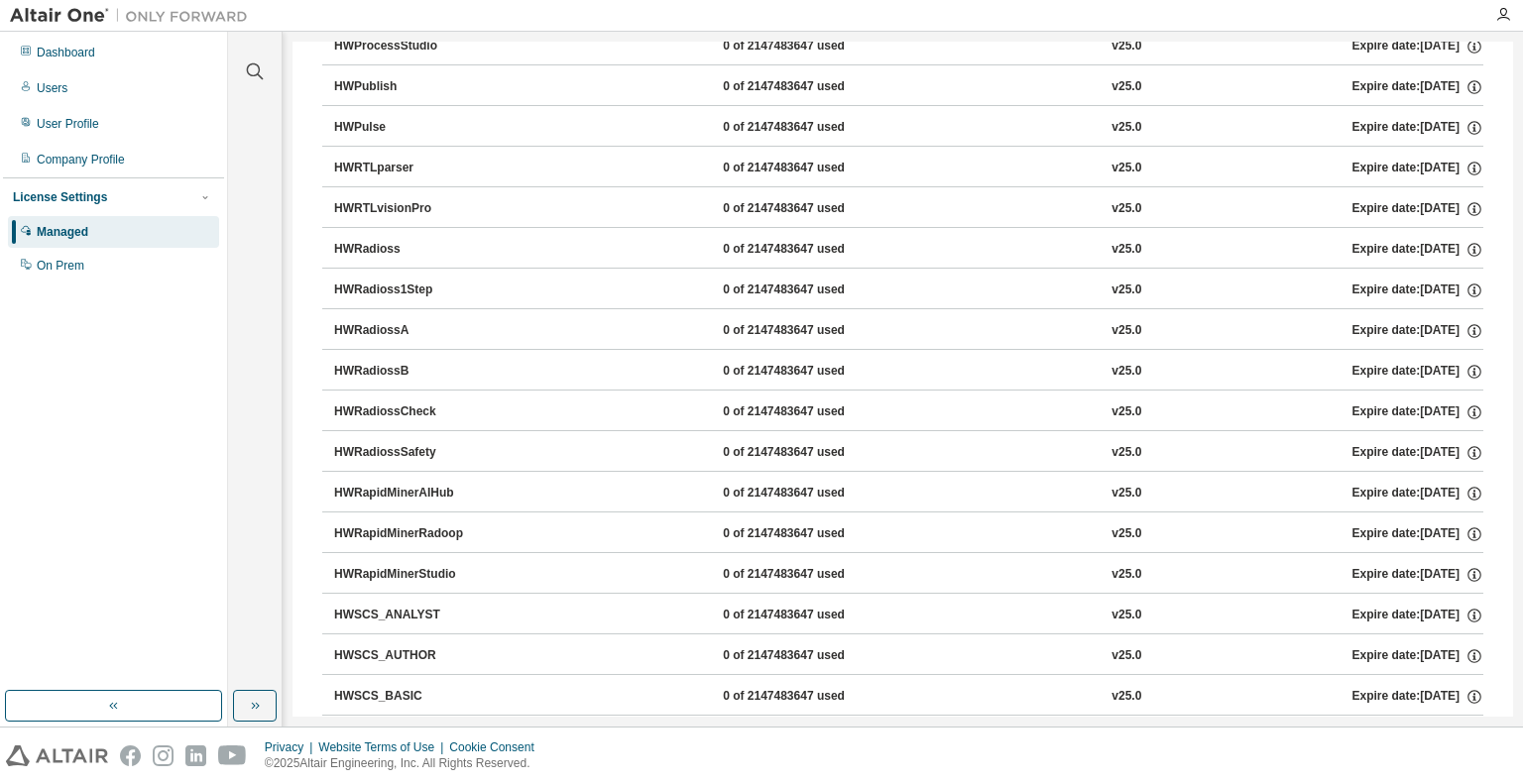 click on "HWRapidMinerAIHub" at bounding box center (423, 494) 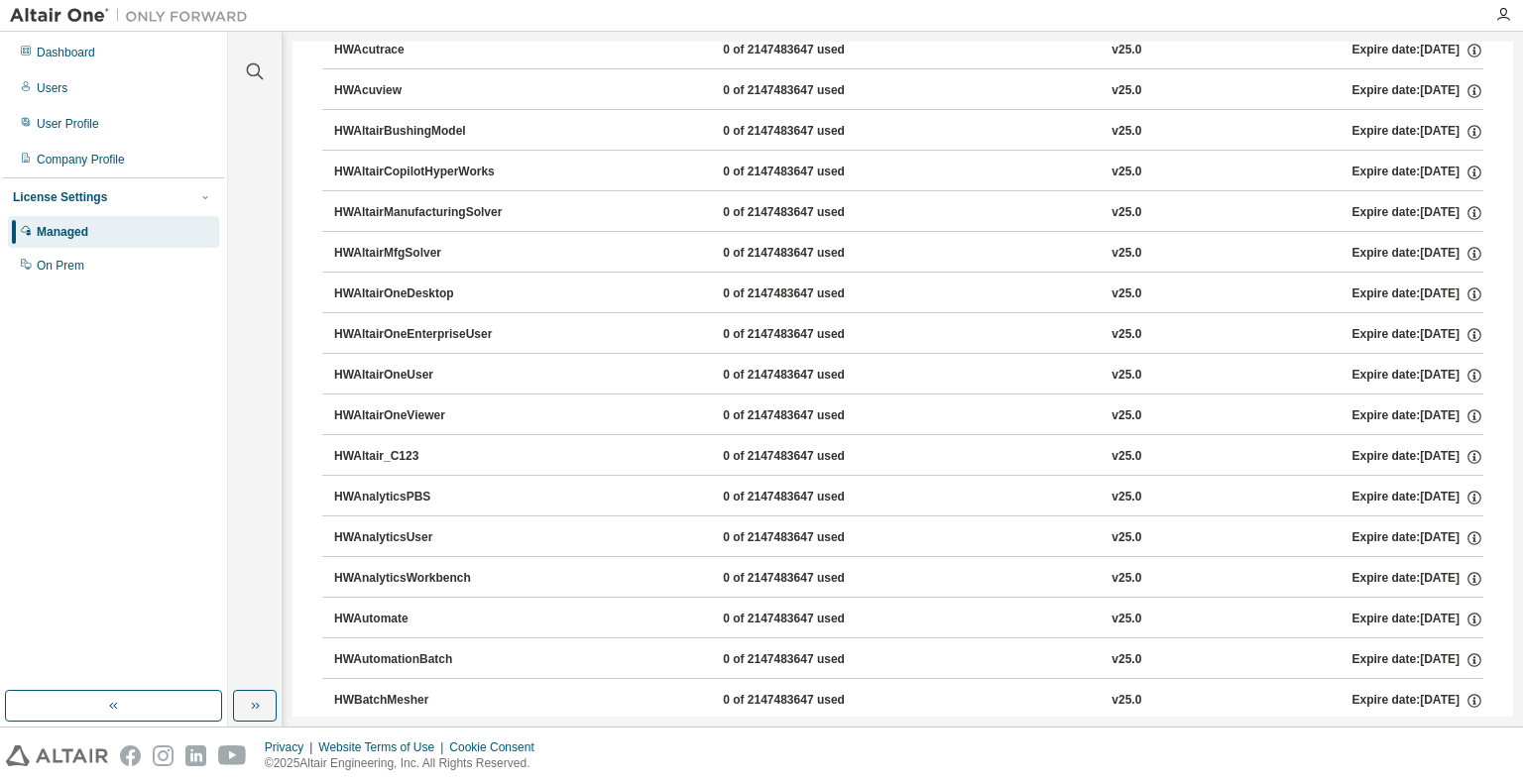 scroll, scrollTop: 496, scrollLeft: 0, axis: vertical 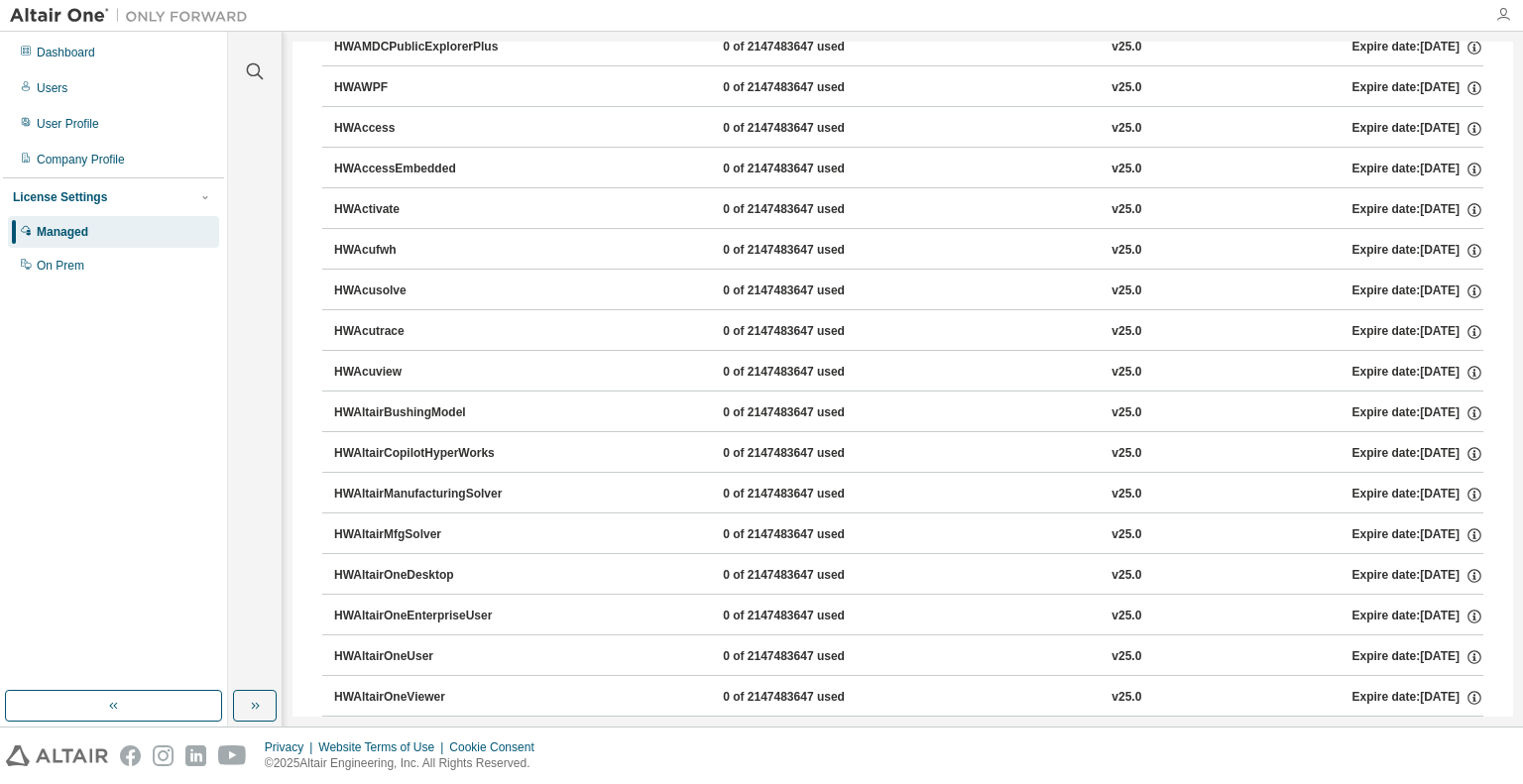 click at bounding box center [1503, 15] 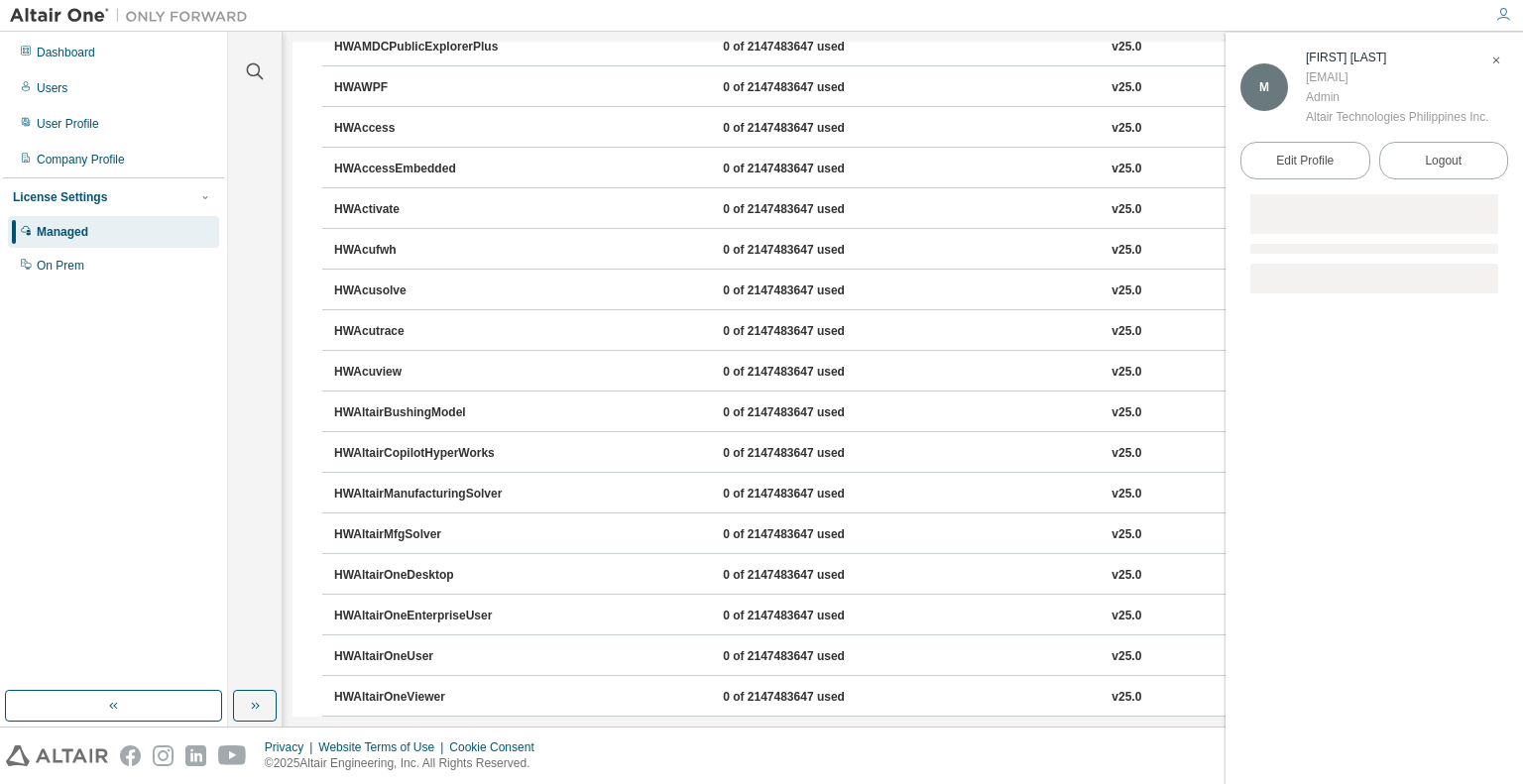 click at bounding box center [1503, 15] 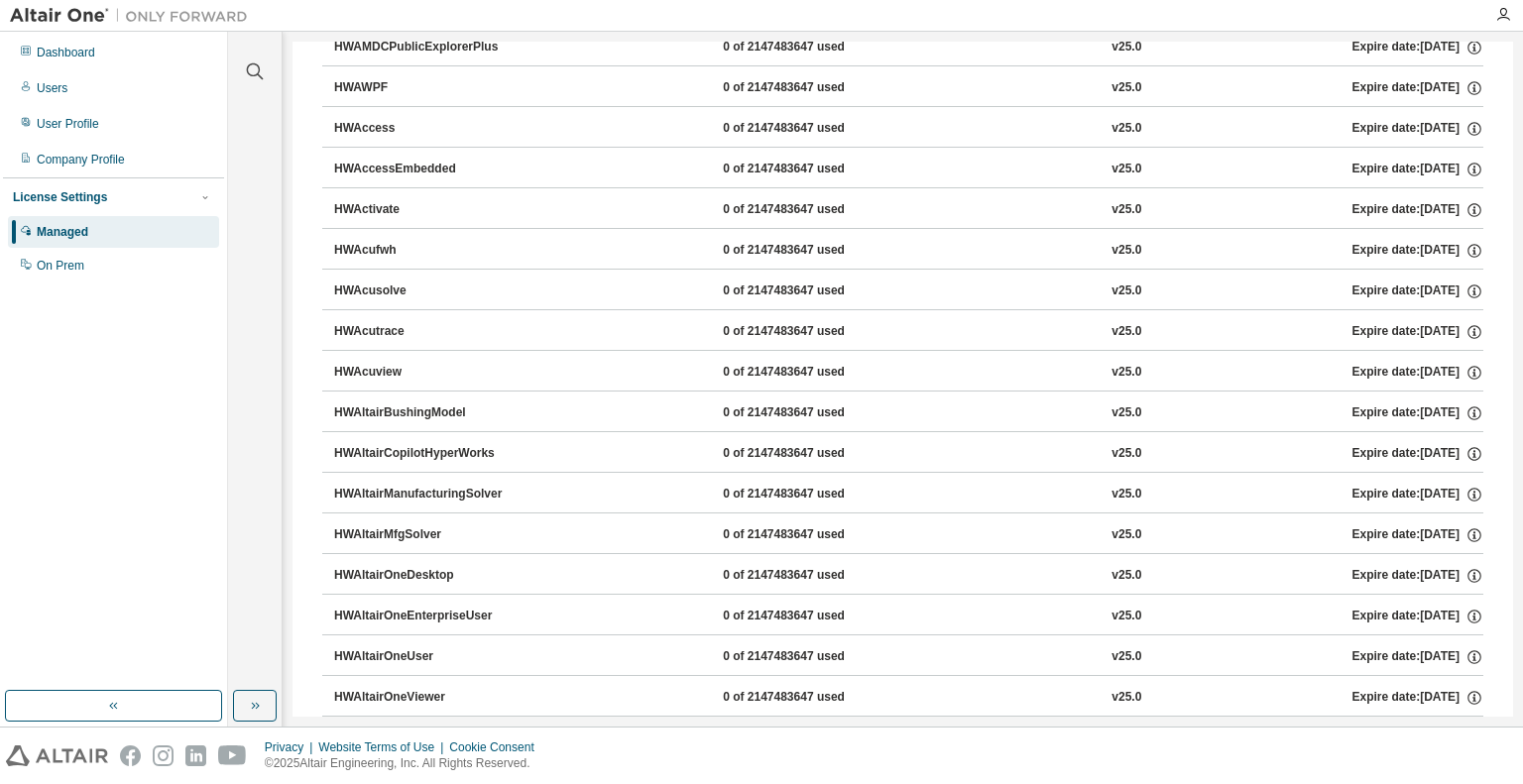 scroll, scrollTop: 0, scrollLeft: 0, axis: both 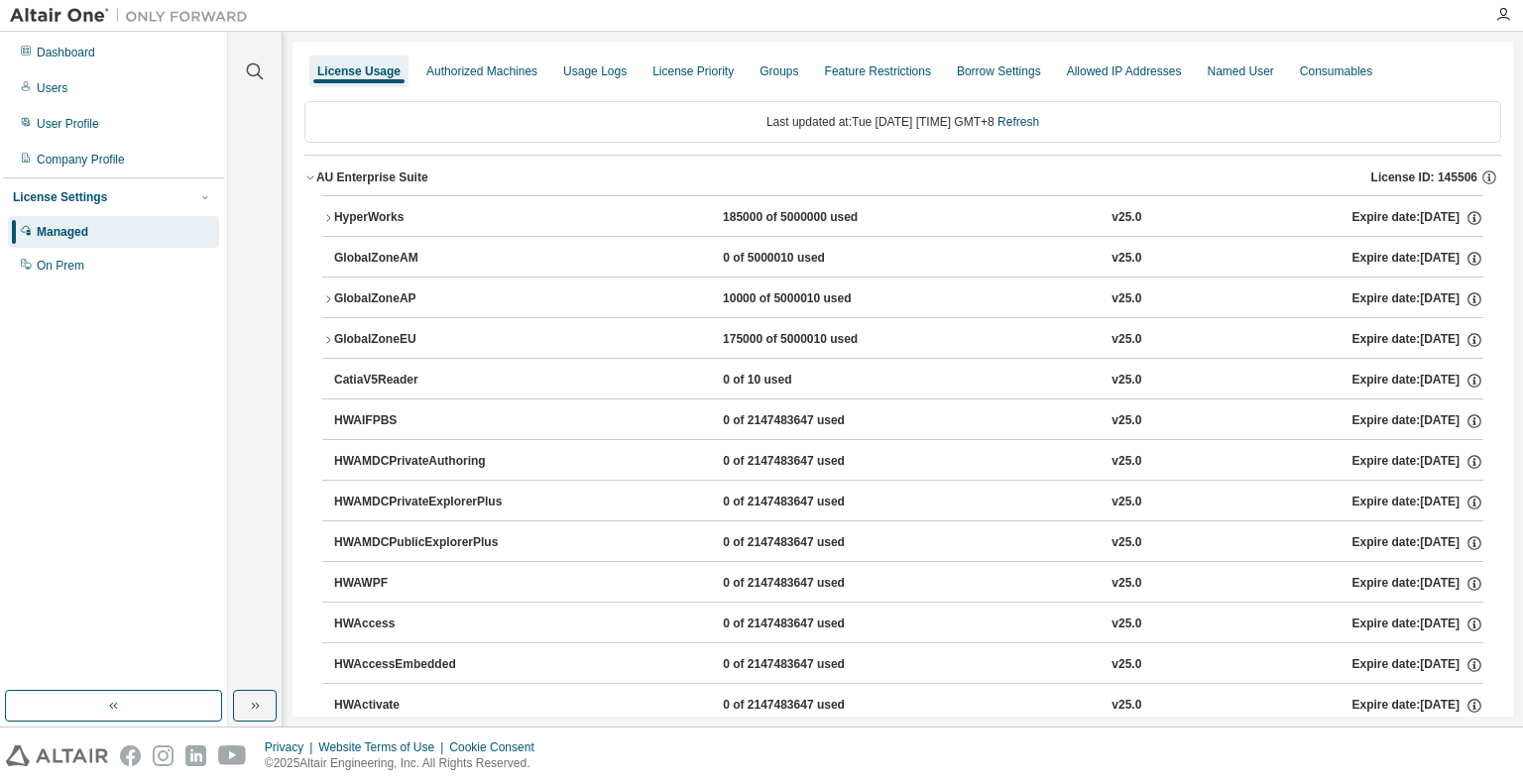 click 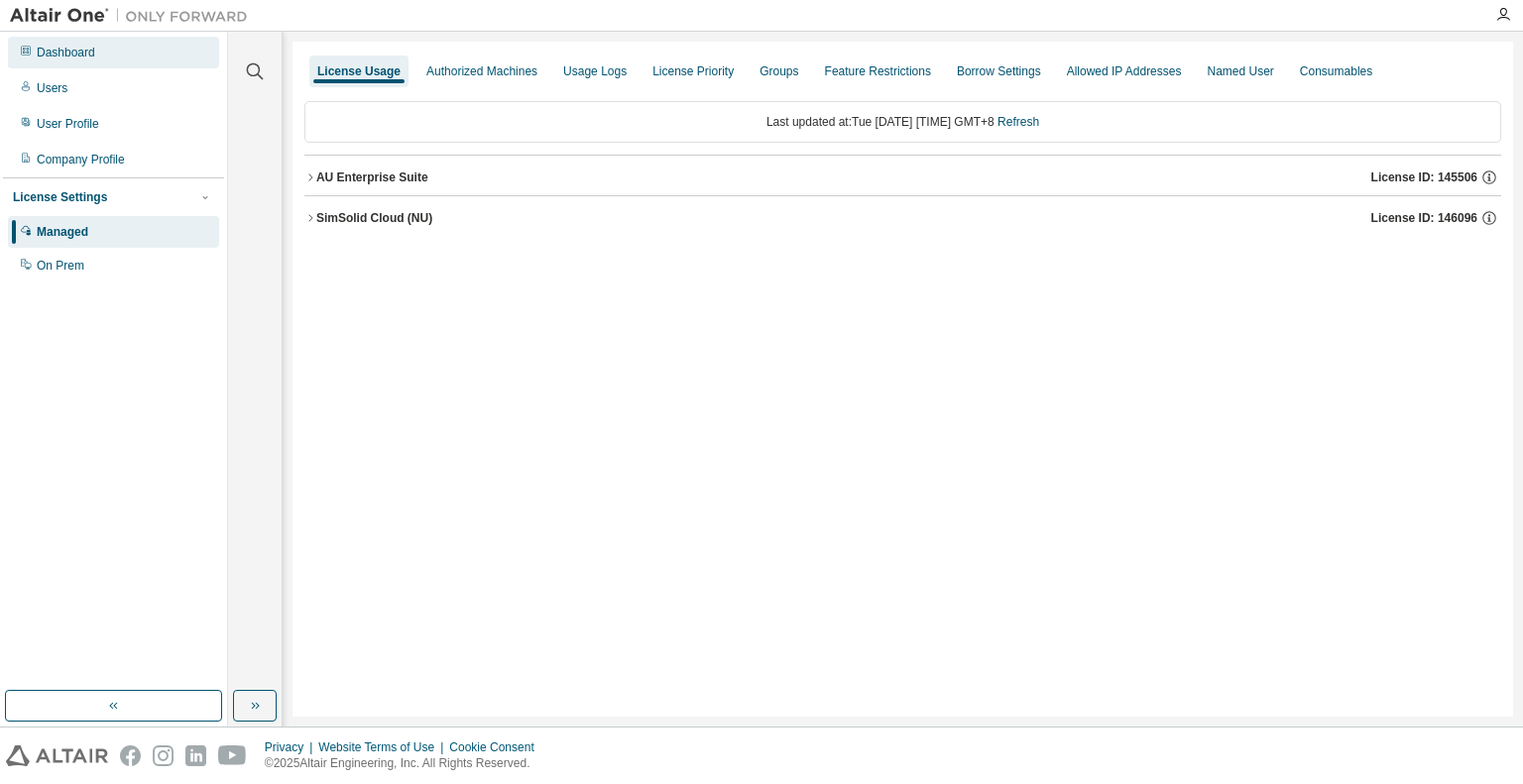 click on "Dashboard" at bounding box center (113, 53) 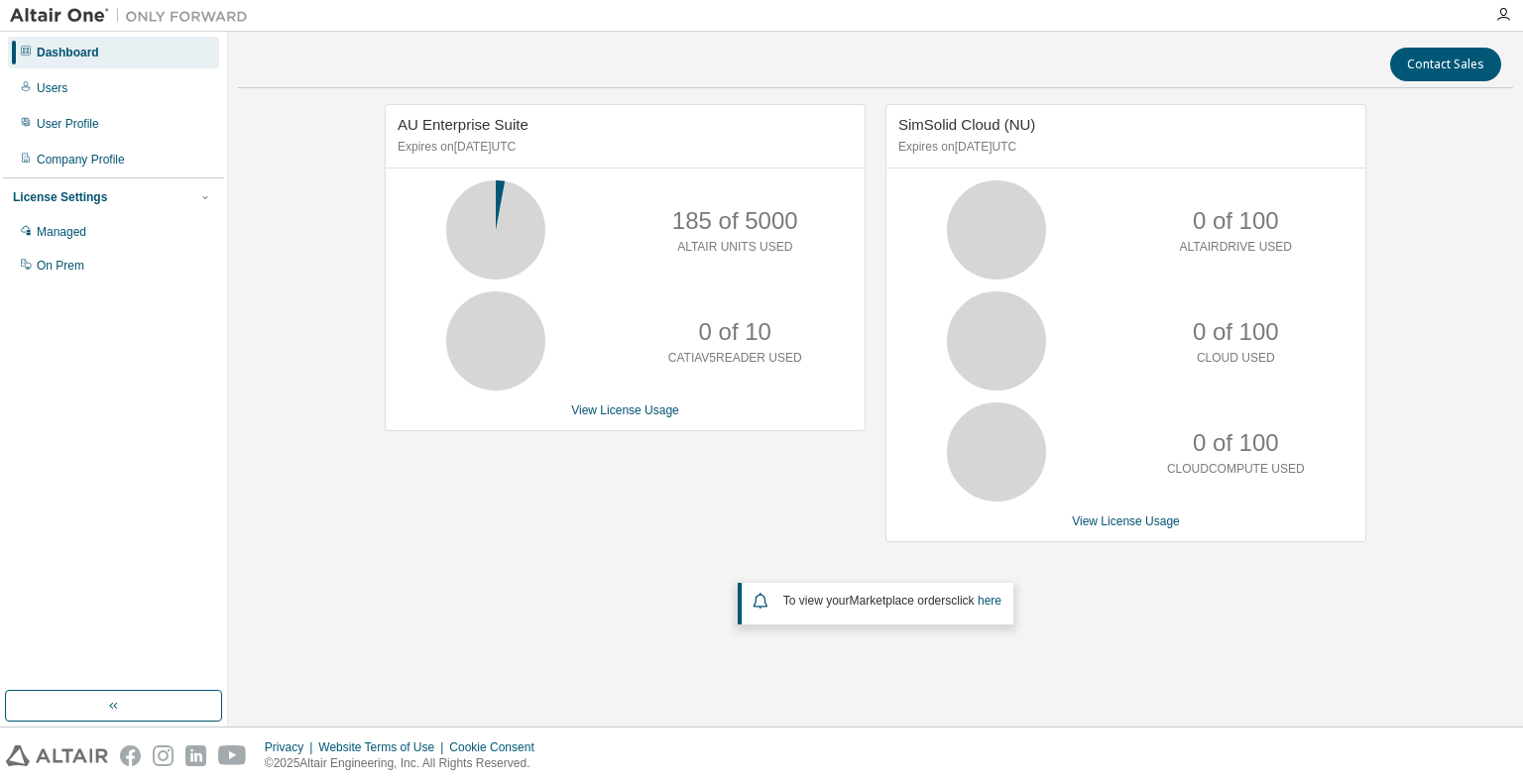 click 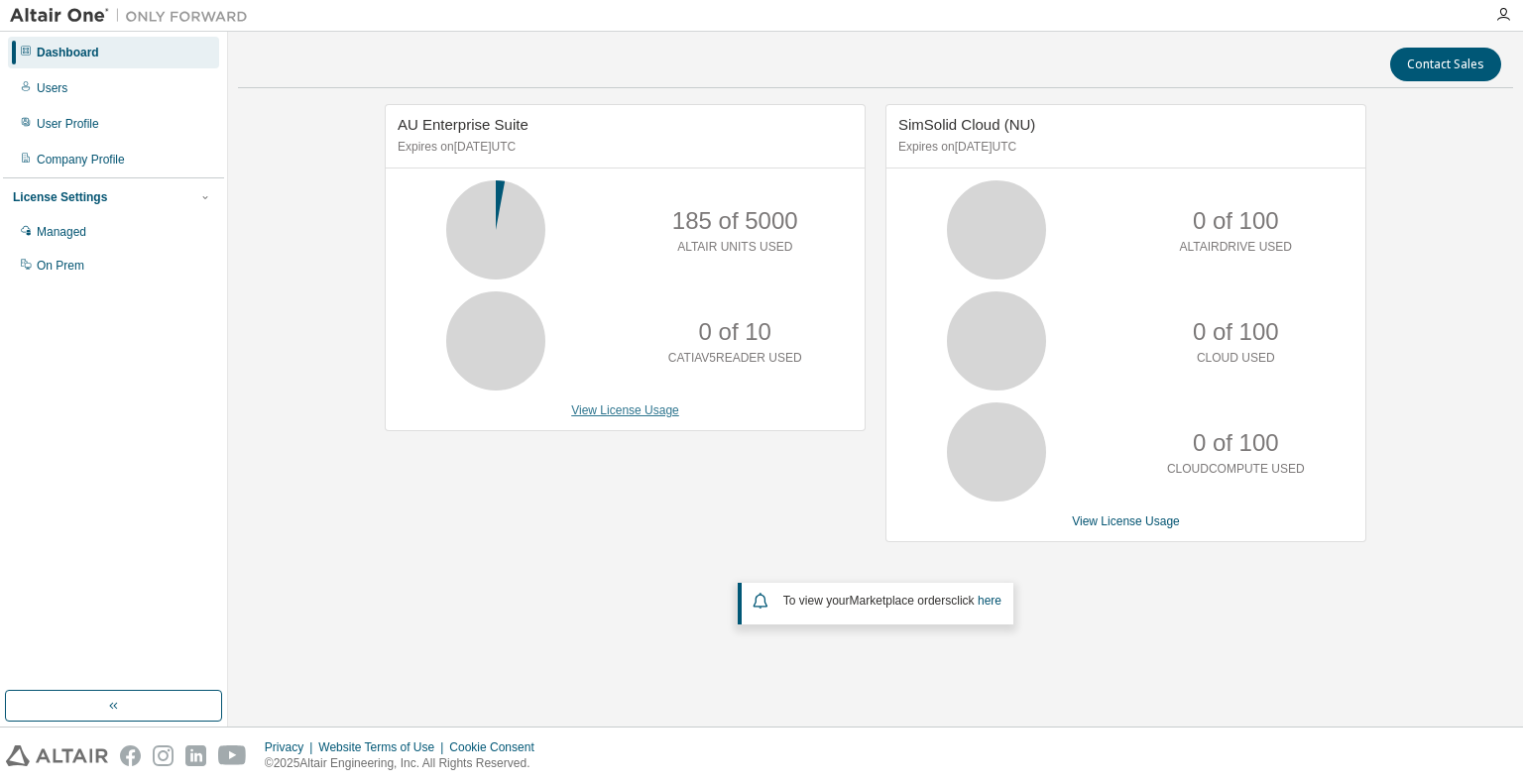 click on "View License Usage" at bounding box center (625, 410) 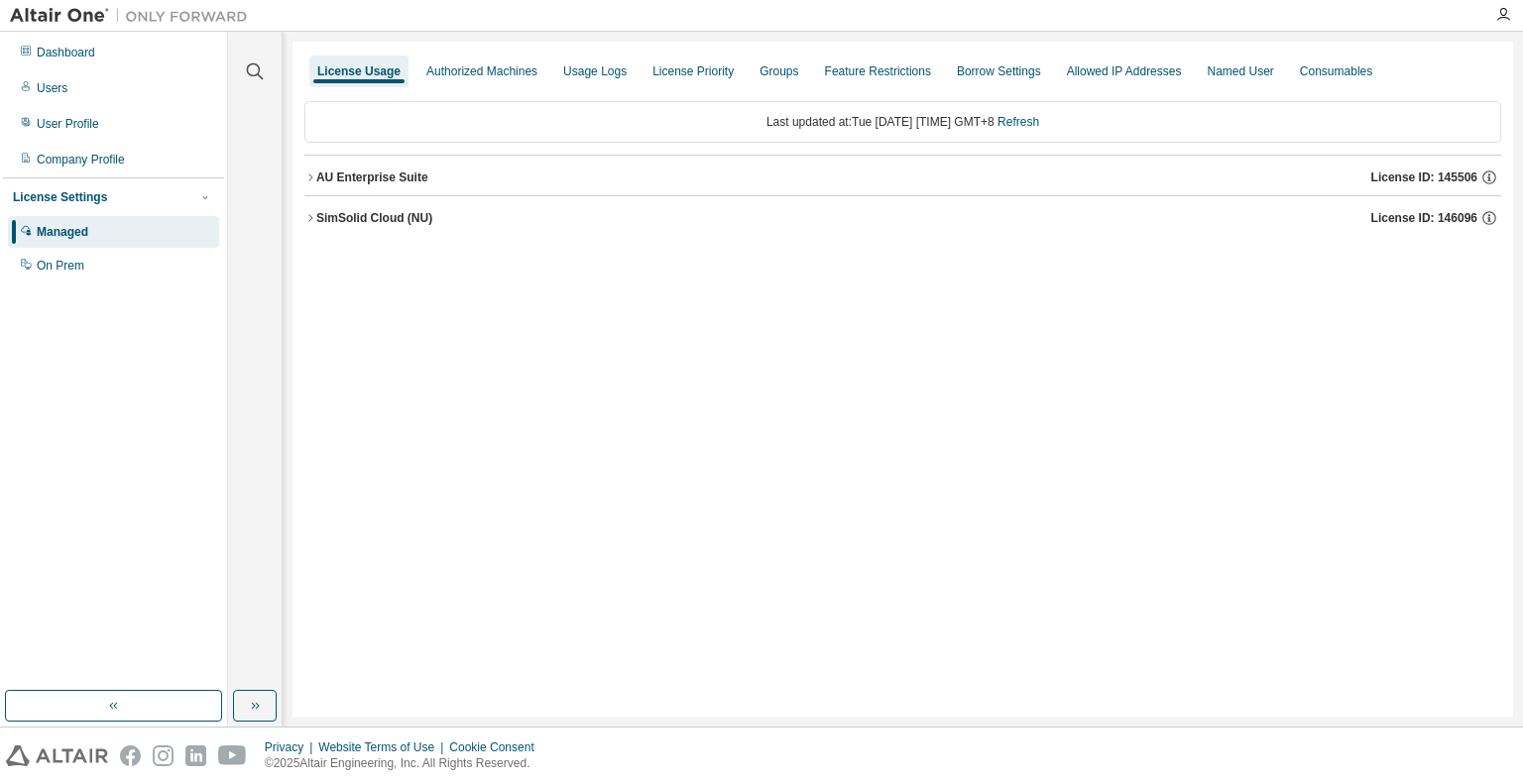 click 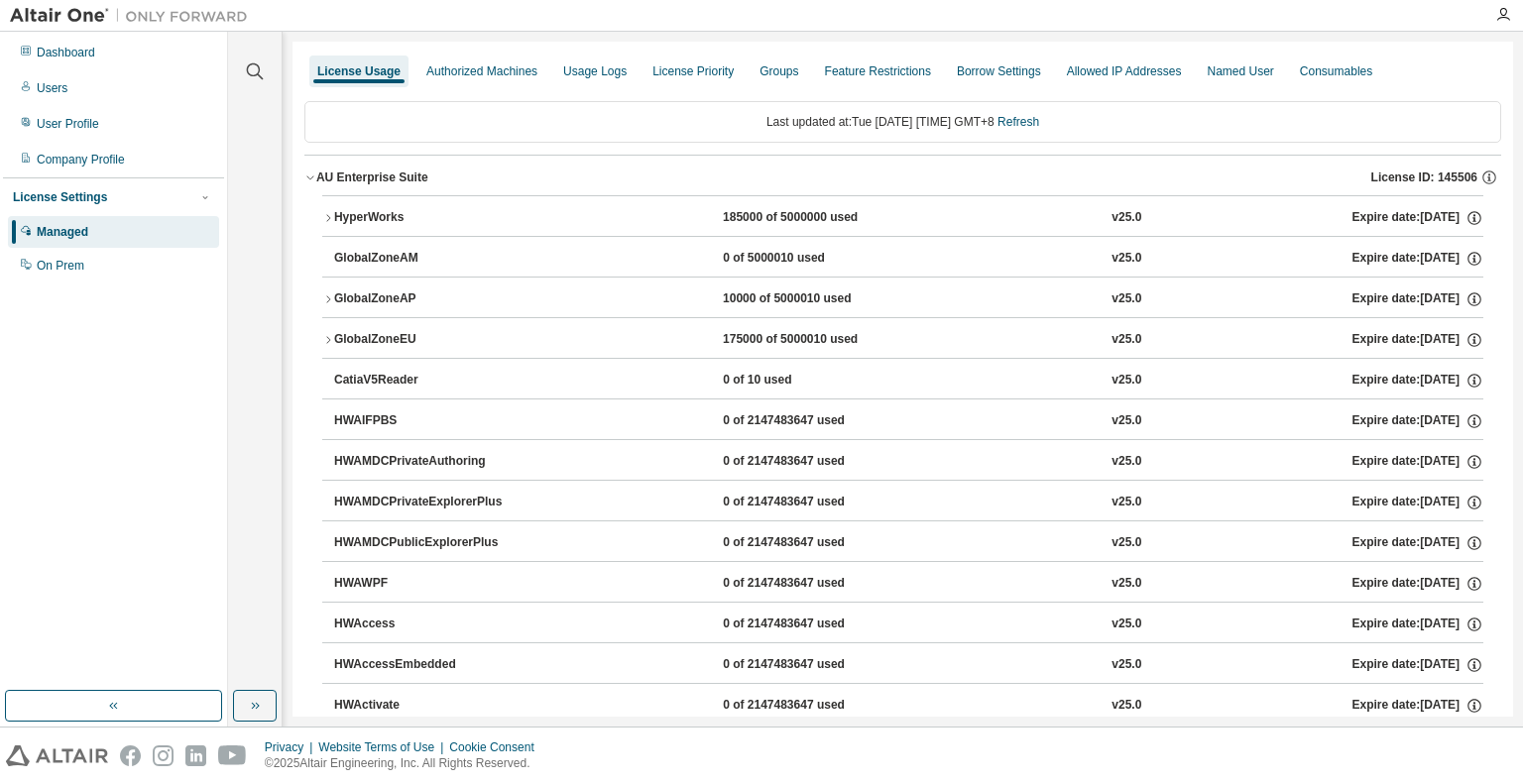 click 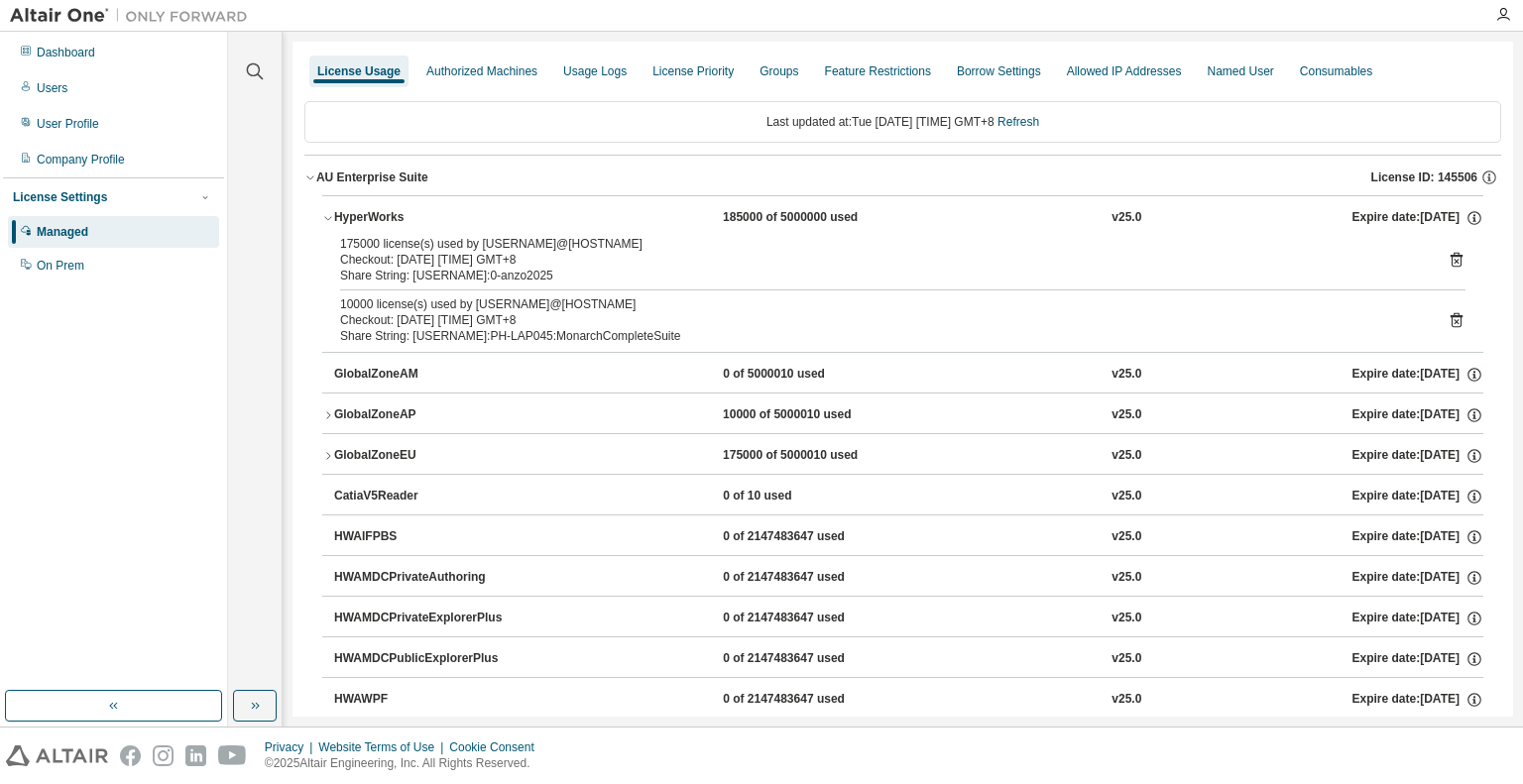 click 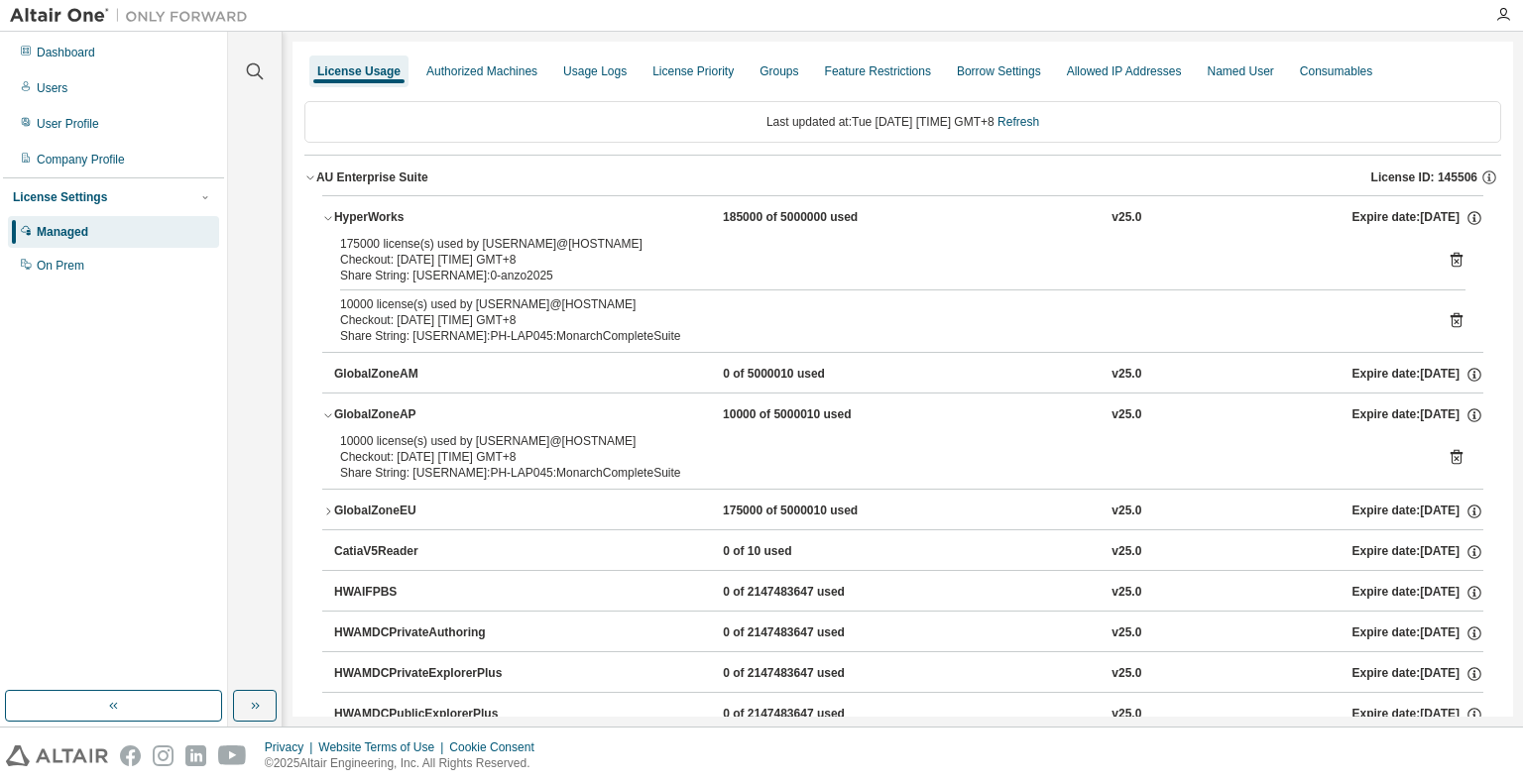 click on "GlobalZoneEU" at bounding box center (423, 511) 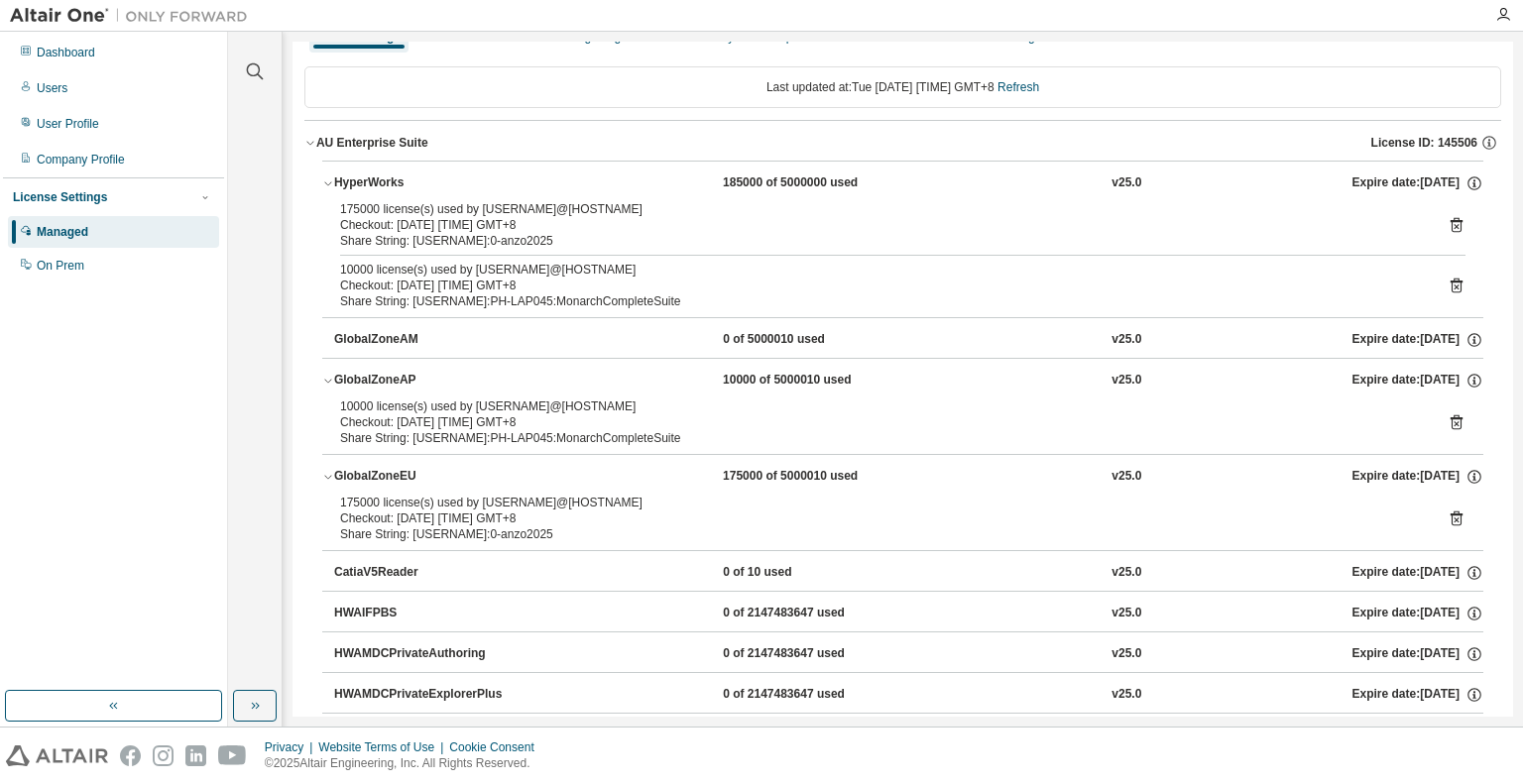 scroll, scrollTop: 0, scrollLeft: 0, axis: both 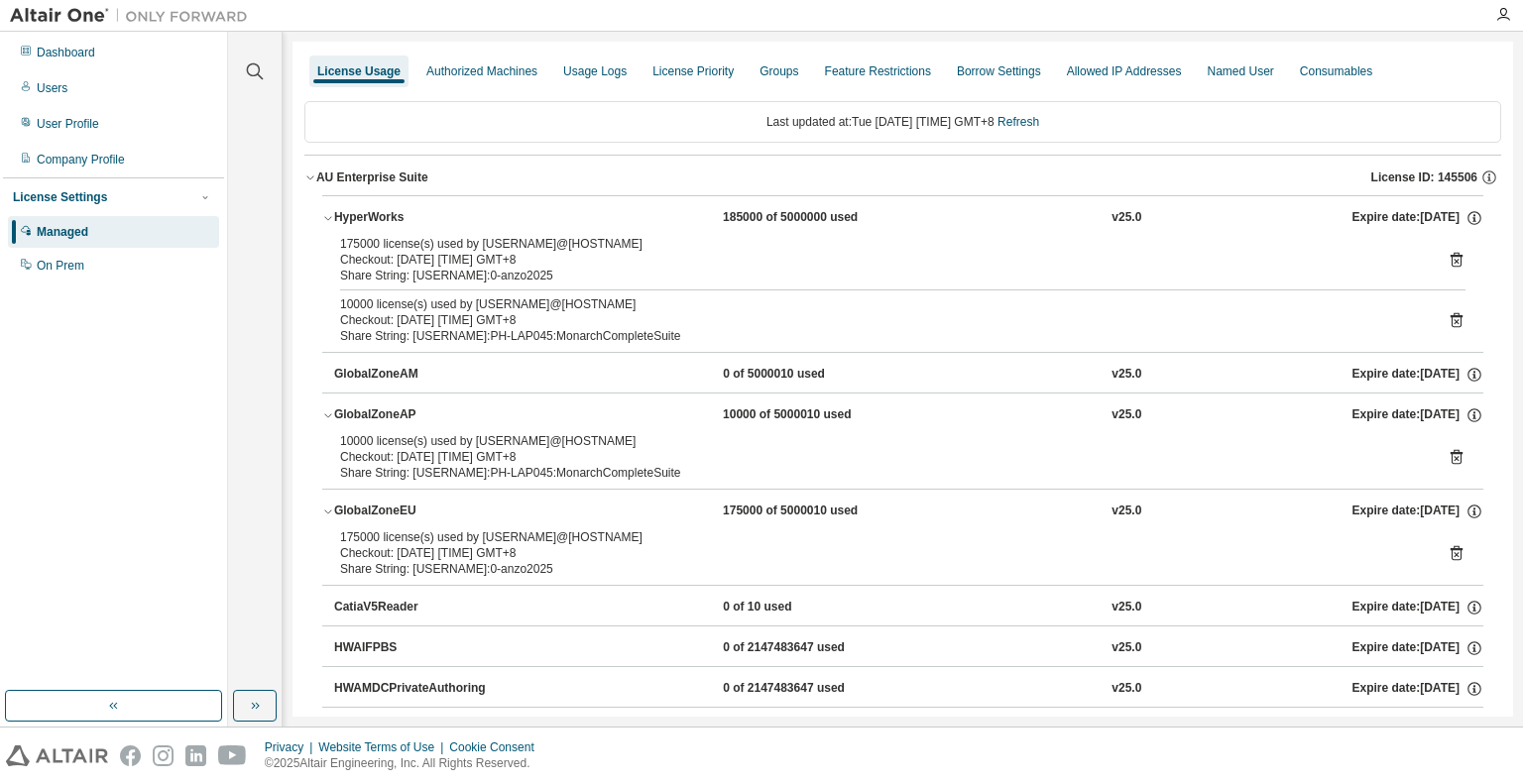 click on "Checkout: [DATE] [TIME] GMT+8" at bounding box center [879, 553] 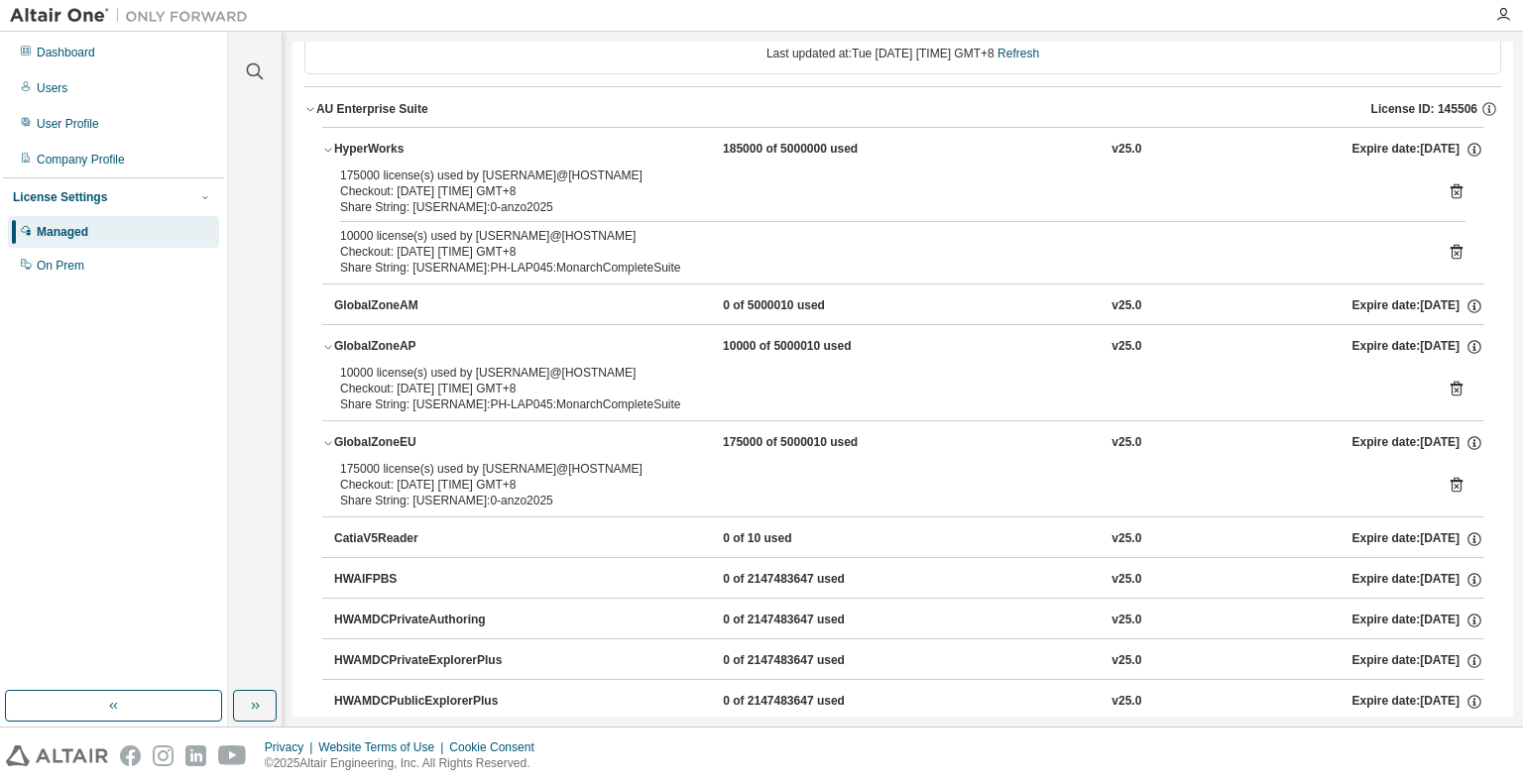 scroll, scrollTop: 0, scrollLeft: 0, axis: both 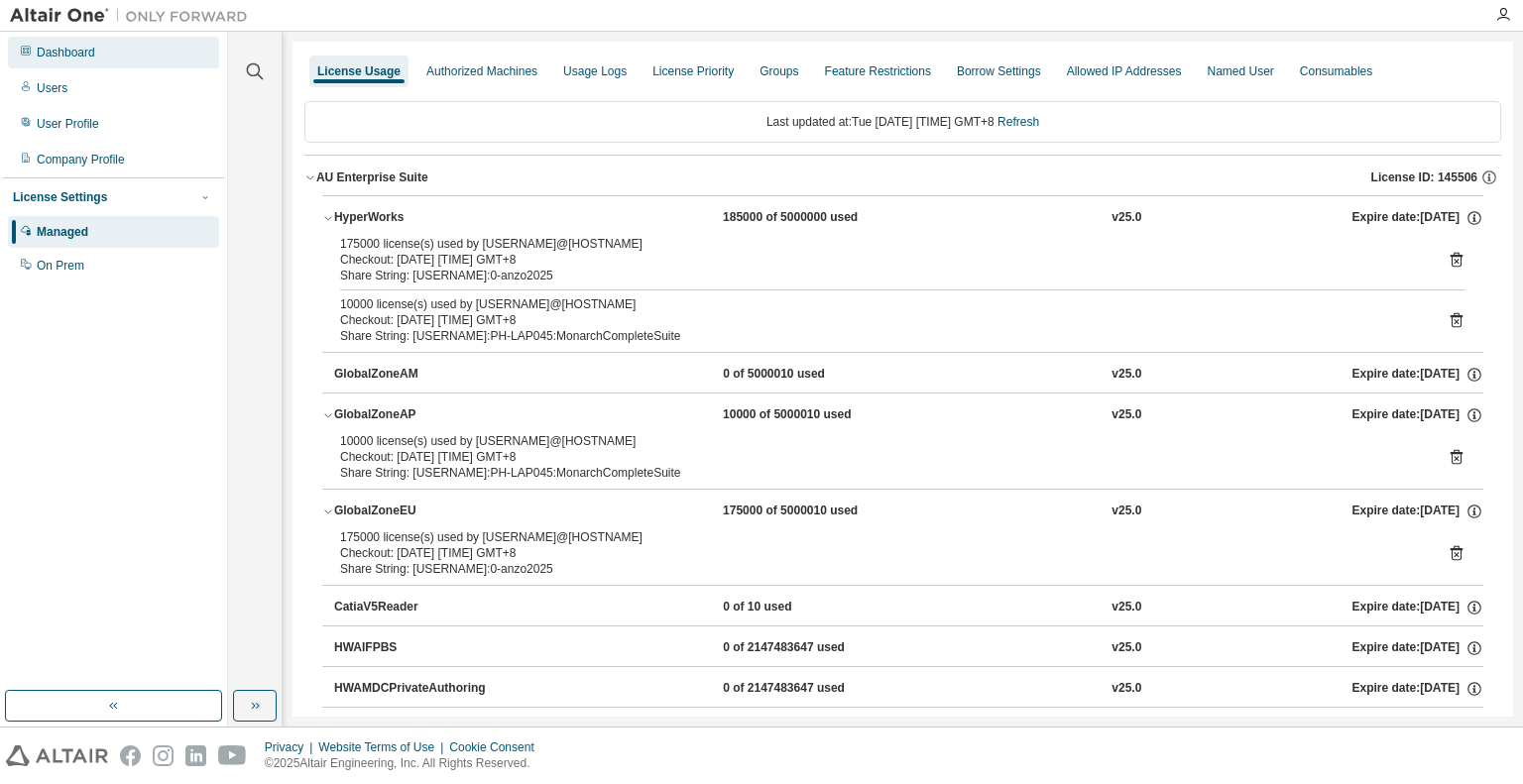 click on "Dashboard" at bounding box center [113, 53] 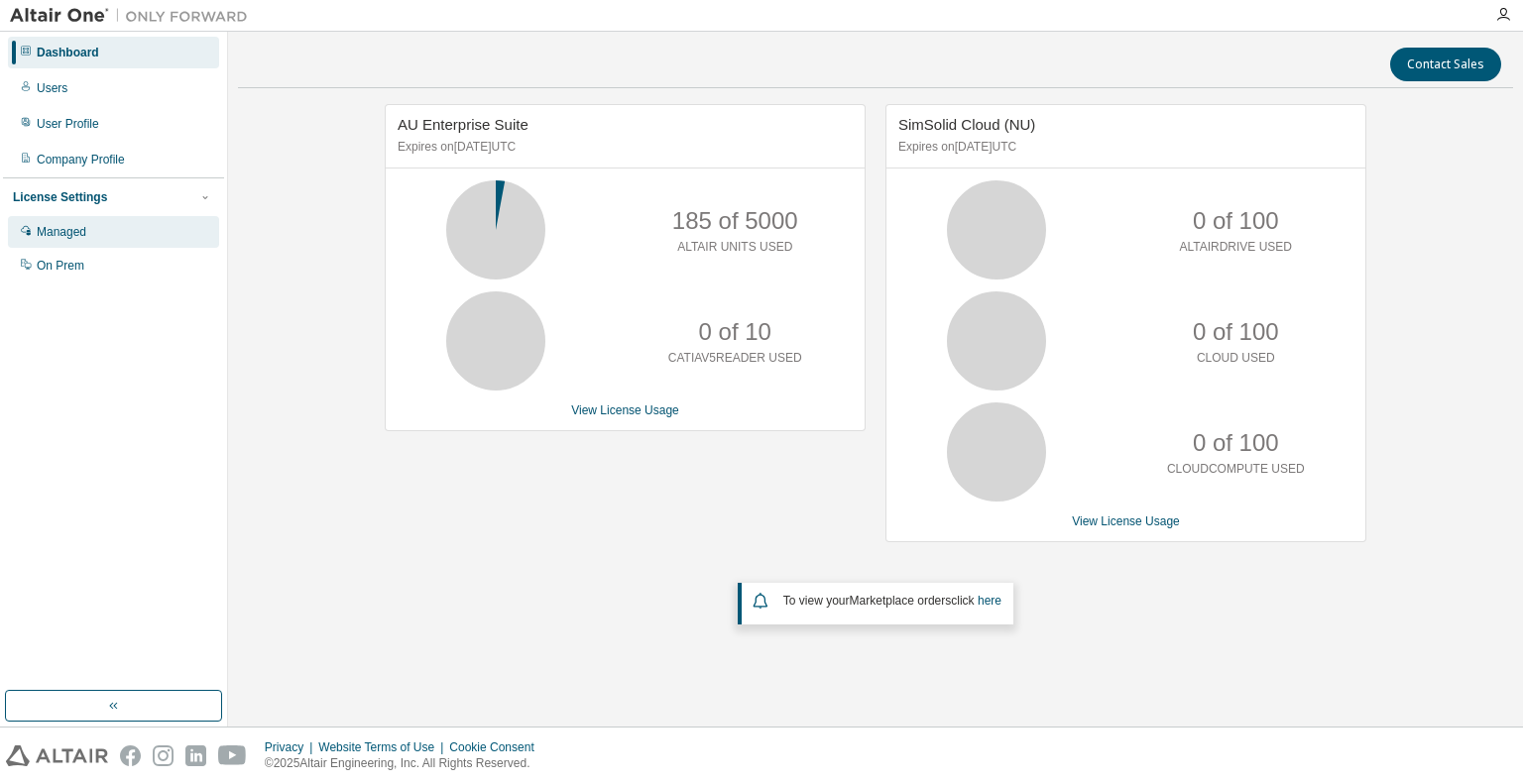 click on "Managed" at bounding box center [61, 232] 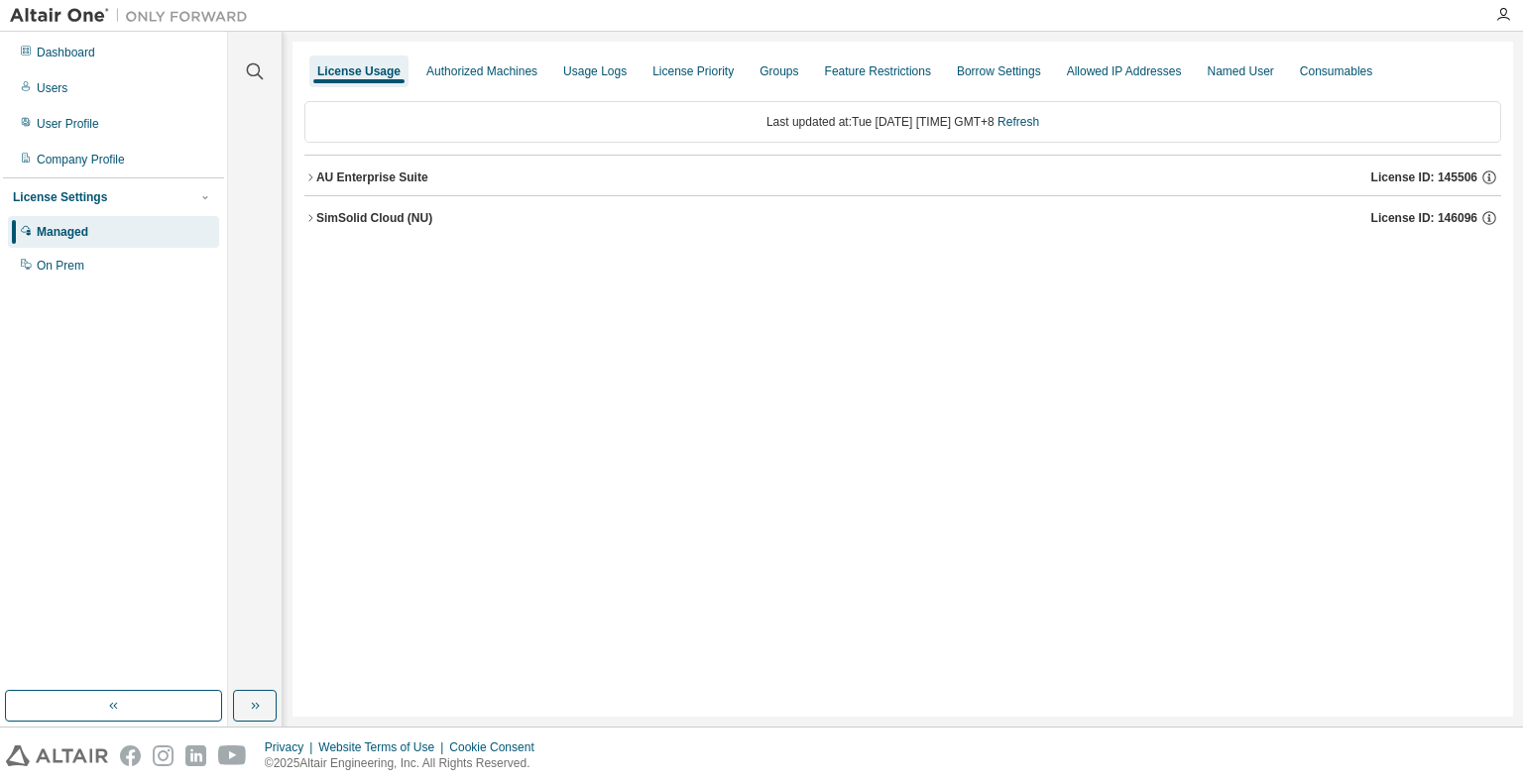 click on "AU Enterprise Suite" at bounding box center [372, 177] 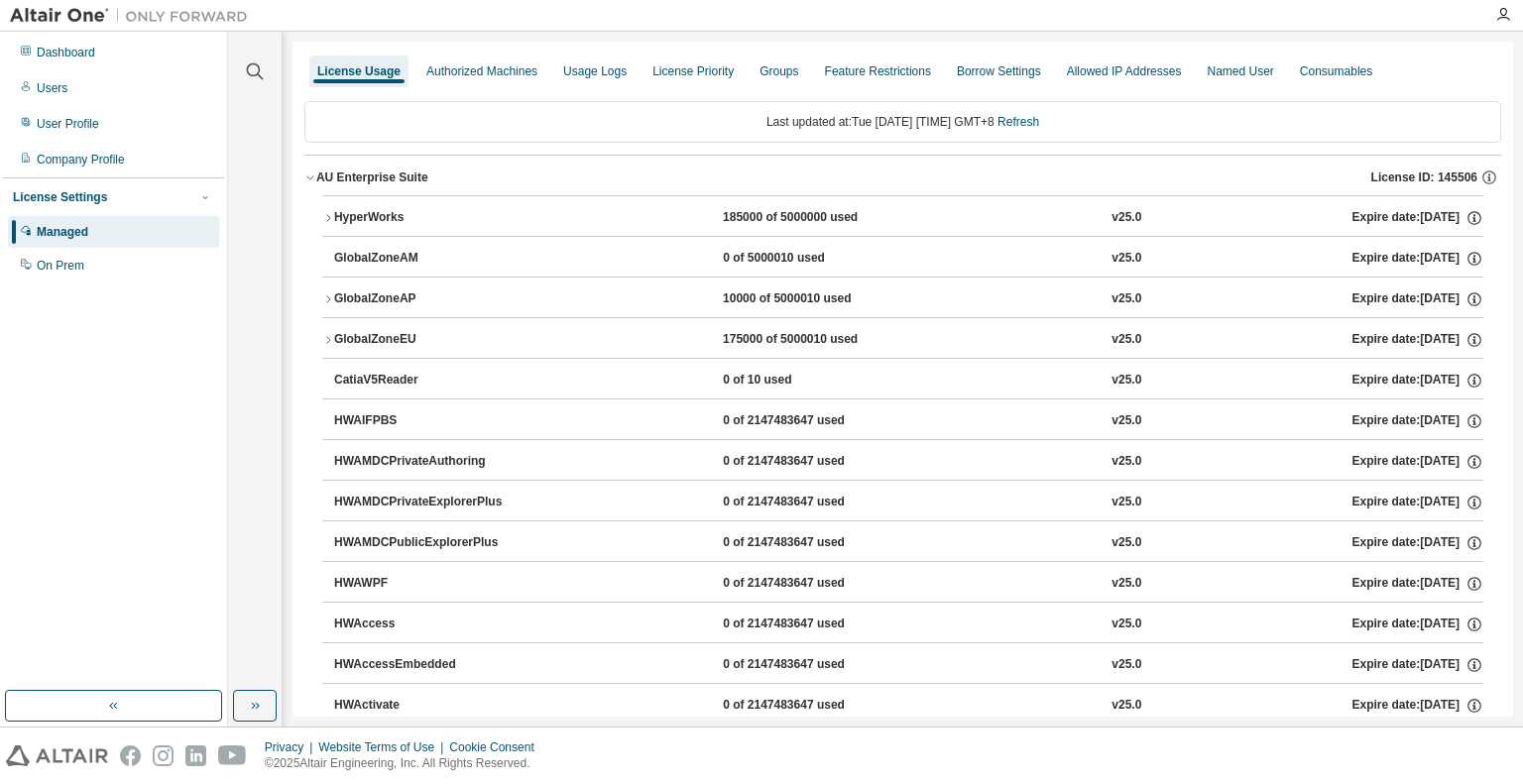 click on "HyperWorks" at bounding box center (423, 218) 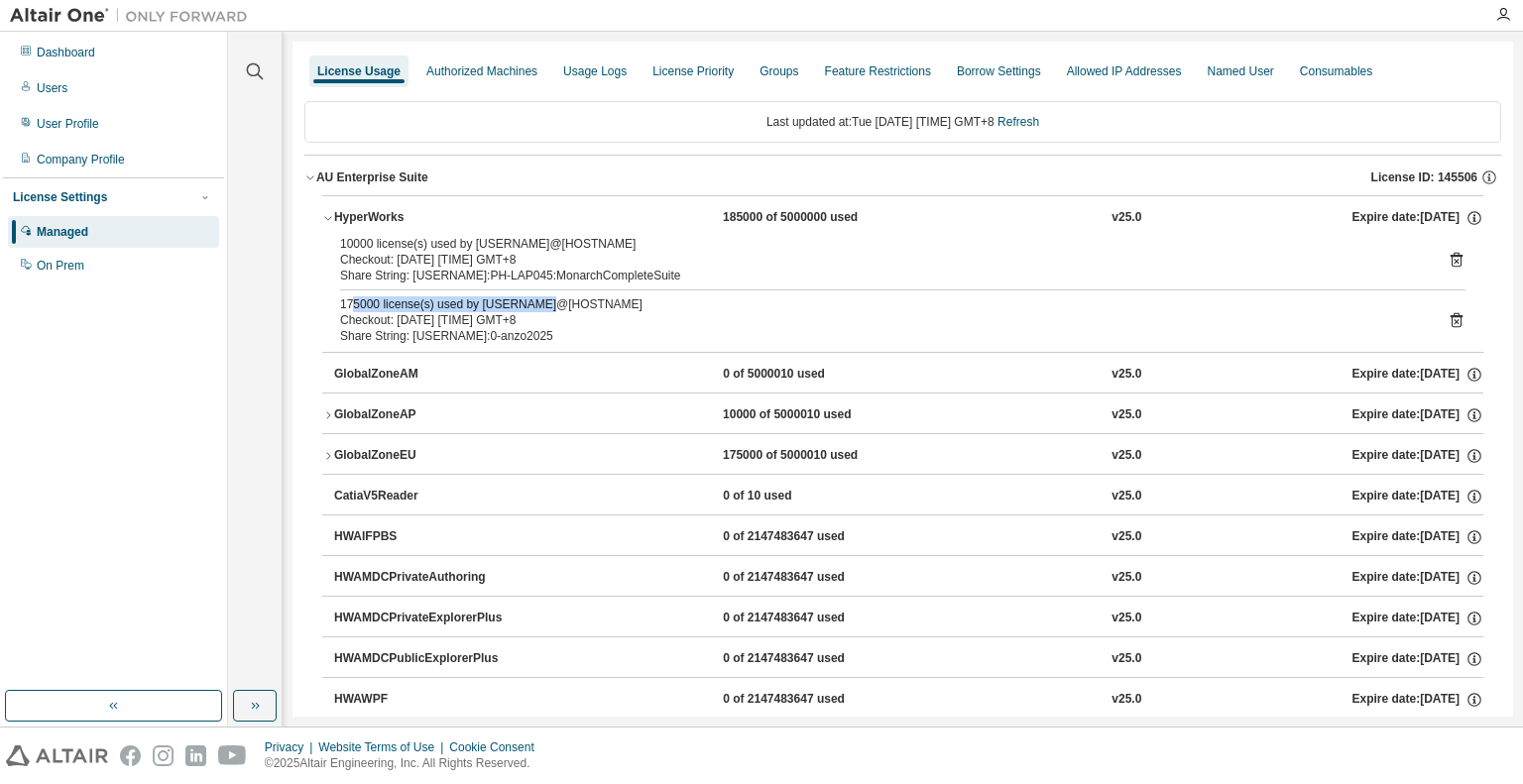 drag, startPoint x: 351, startPoint y: 304, endPoint x: 539, endPoint y: 311, distance: 188.1303 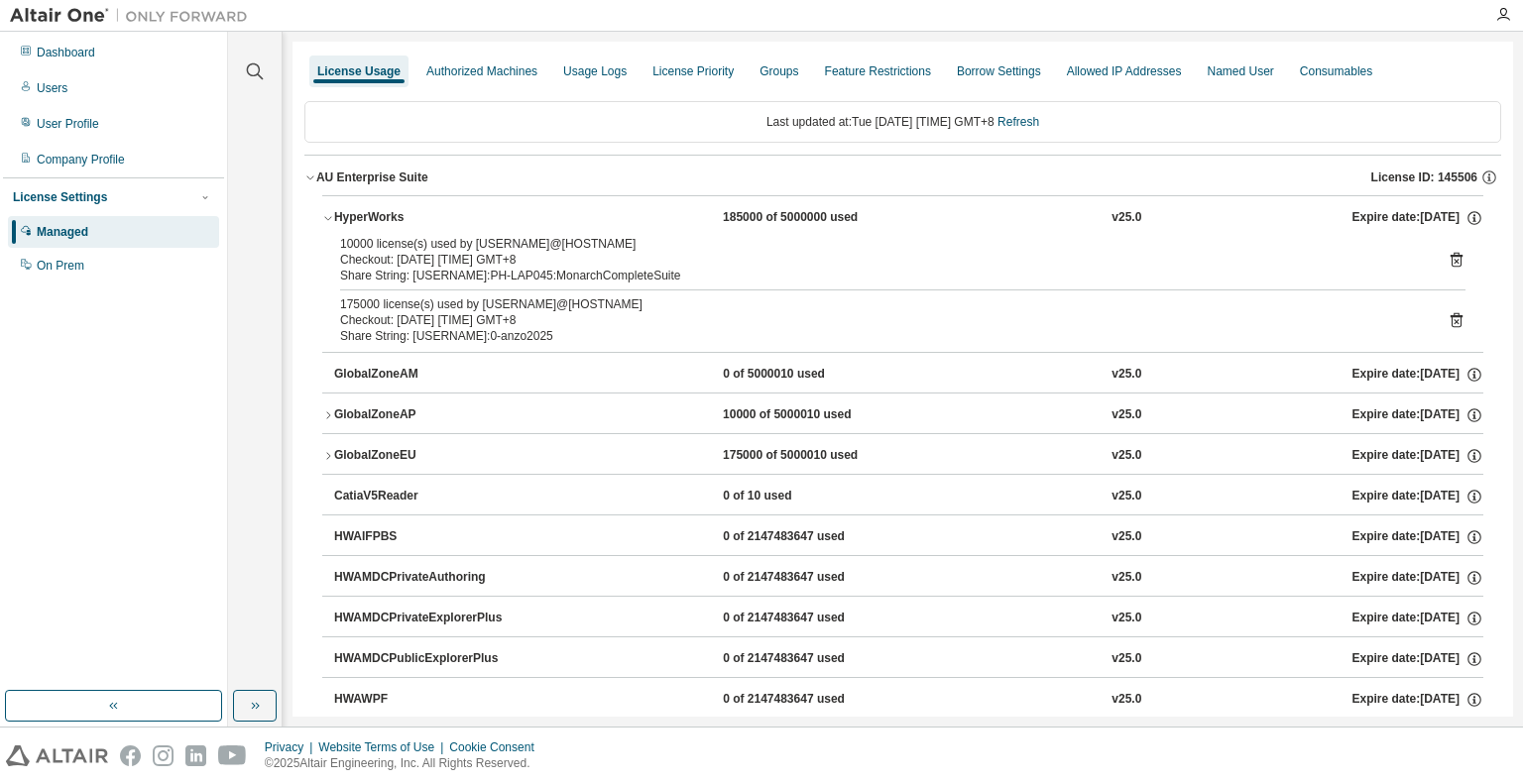 click on "Share String: [USERNAME]:[HOSTNAME]" at bounding box center (879, 336) 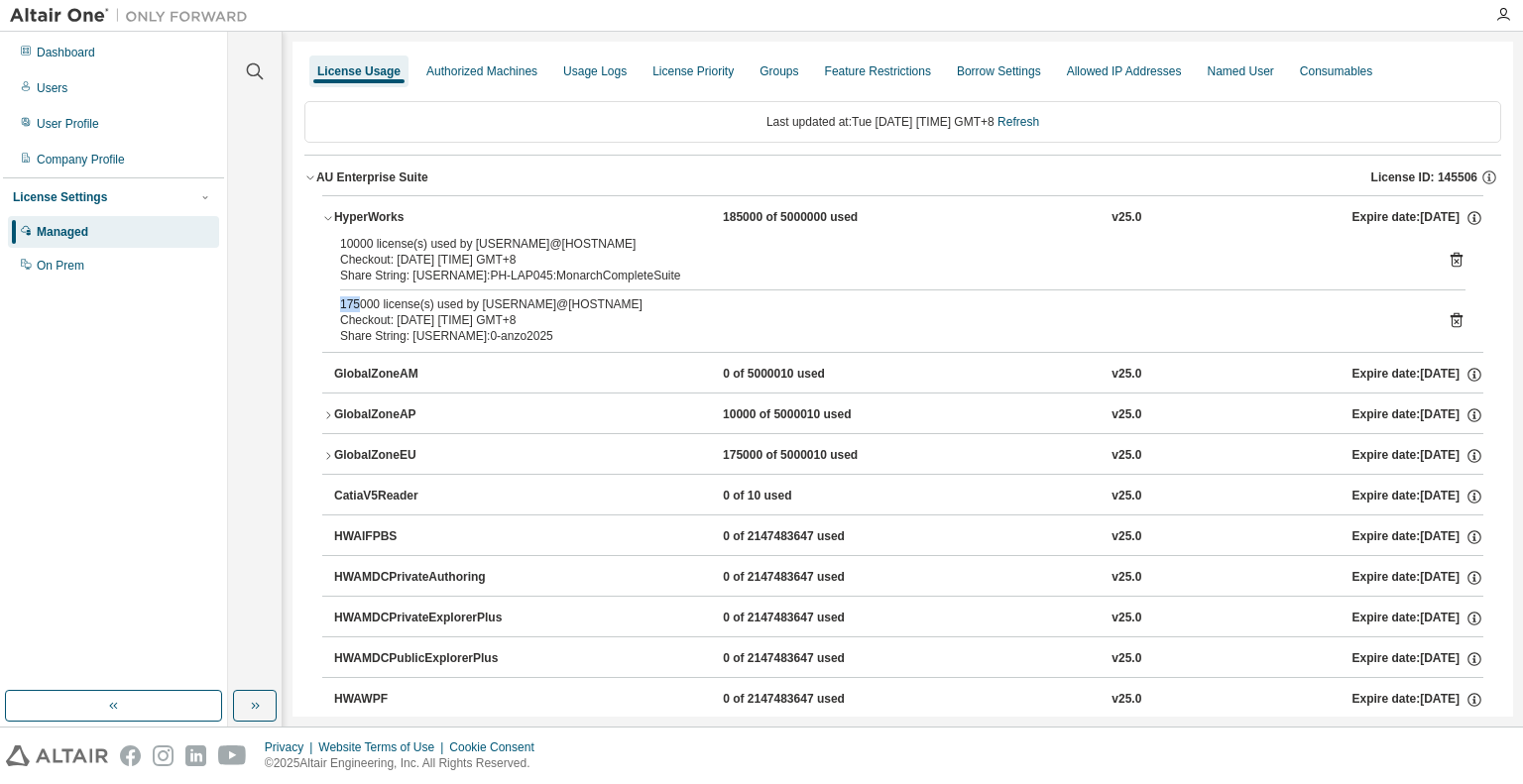 drag, startPoint x: 361, startPoint y: 300, endPoint x: 341, endPoint y: 300, distance: 20 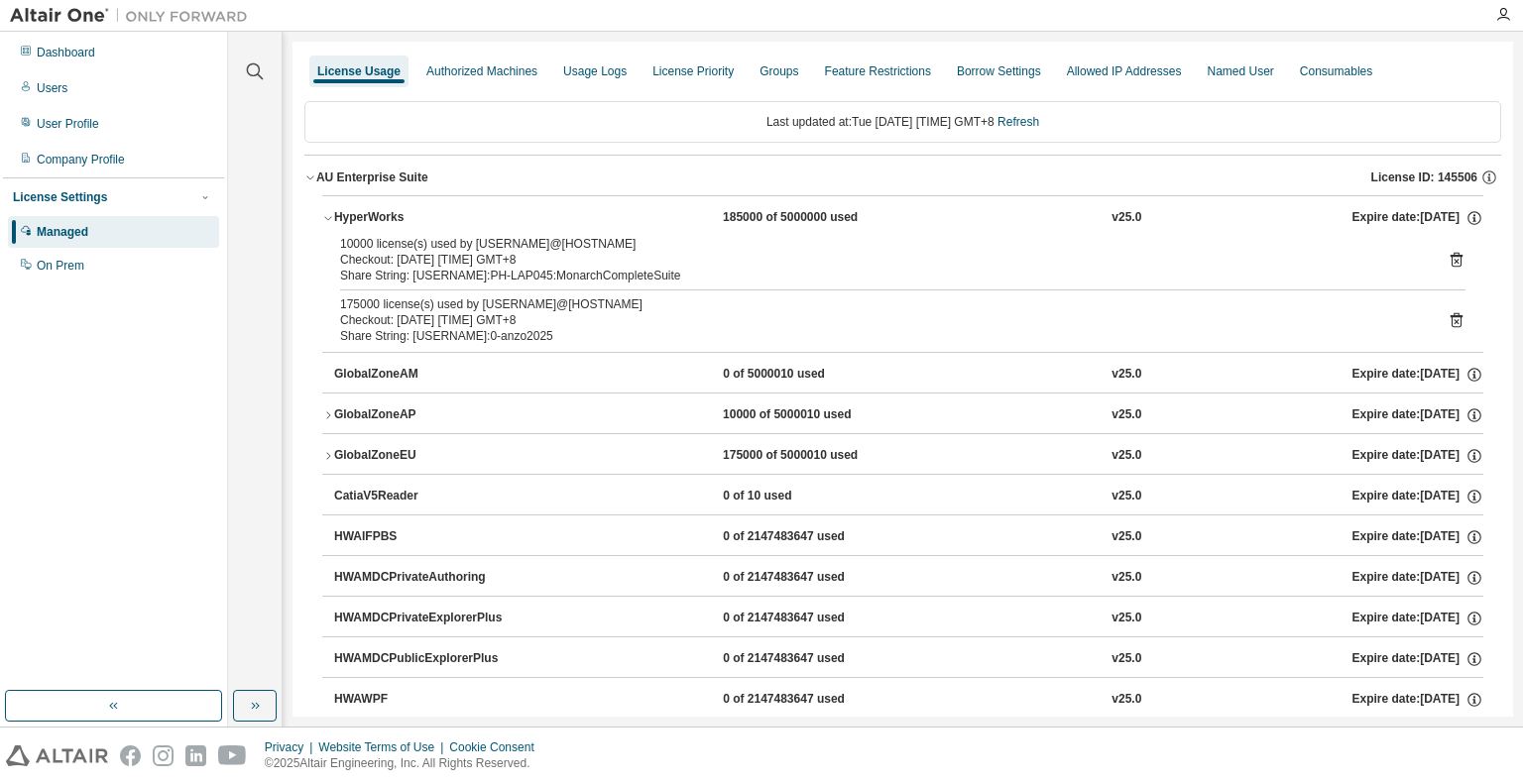 click on "Checkout: [DATE] [TIME] GMT+8" at bounding box center (879, 320) 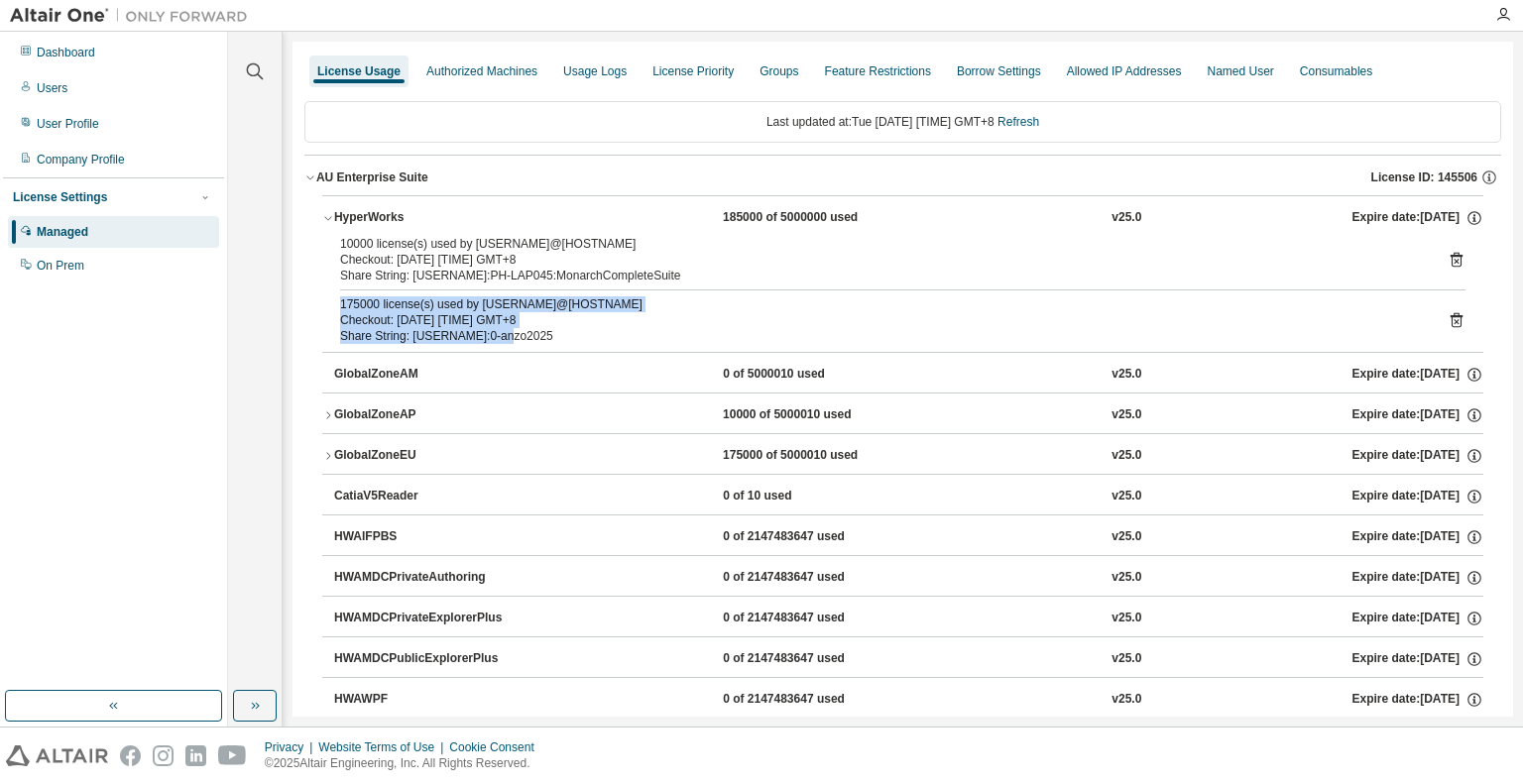 drag, startPoint x: 538, startPoint y: 339, endPoint x: 330, endPoint y: 294, distance: 212.81212 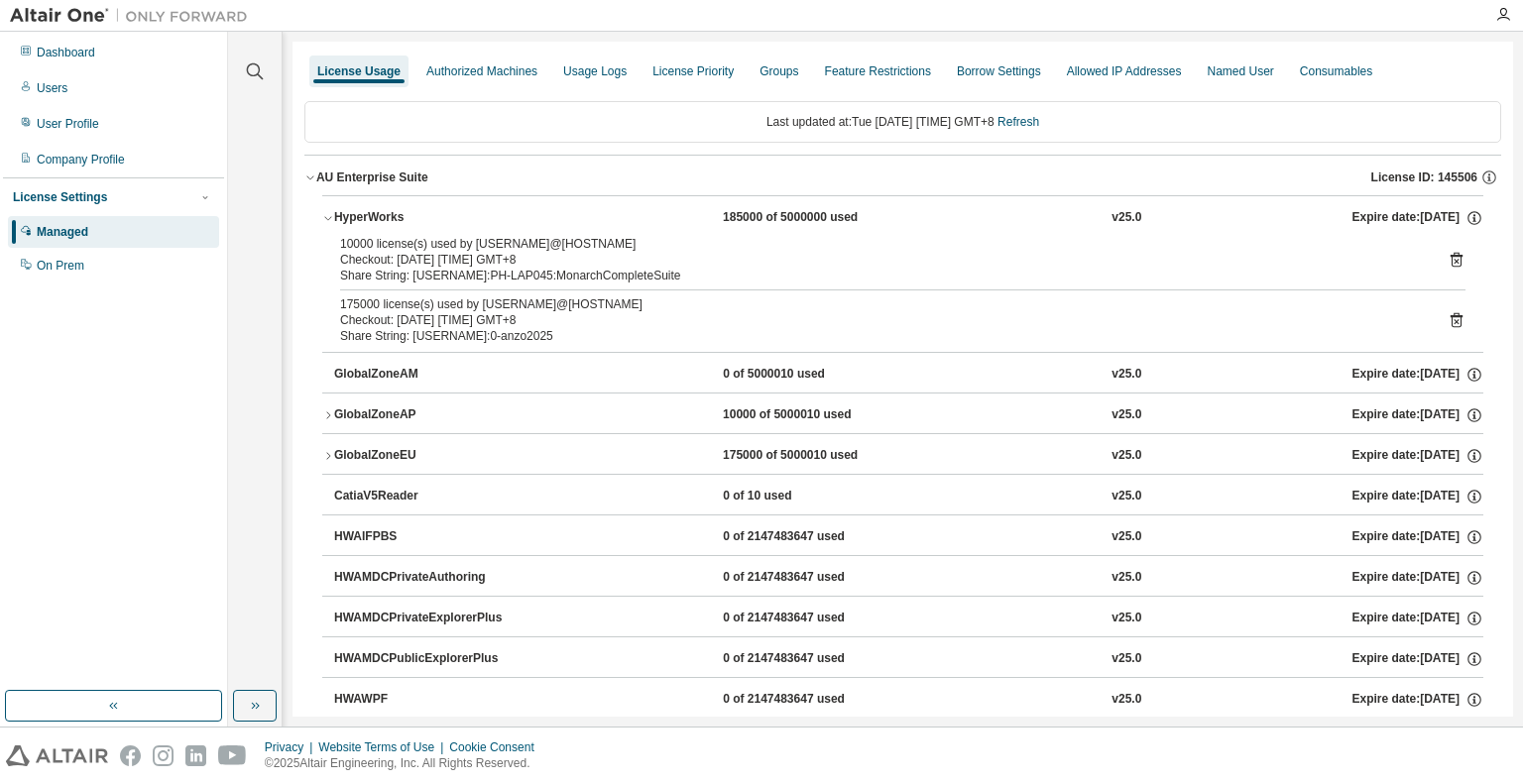 click on "Checkout: [DATE] [TIME] GMT+8" at bounding box center [879, 260] 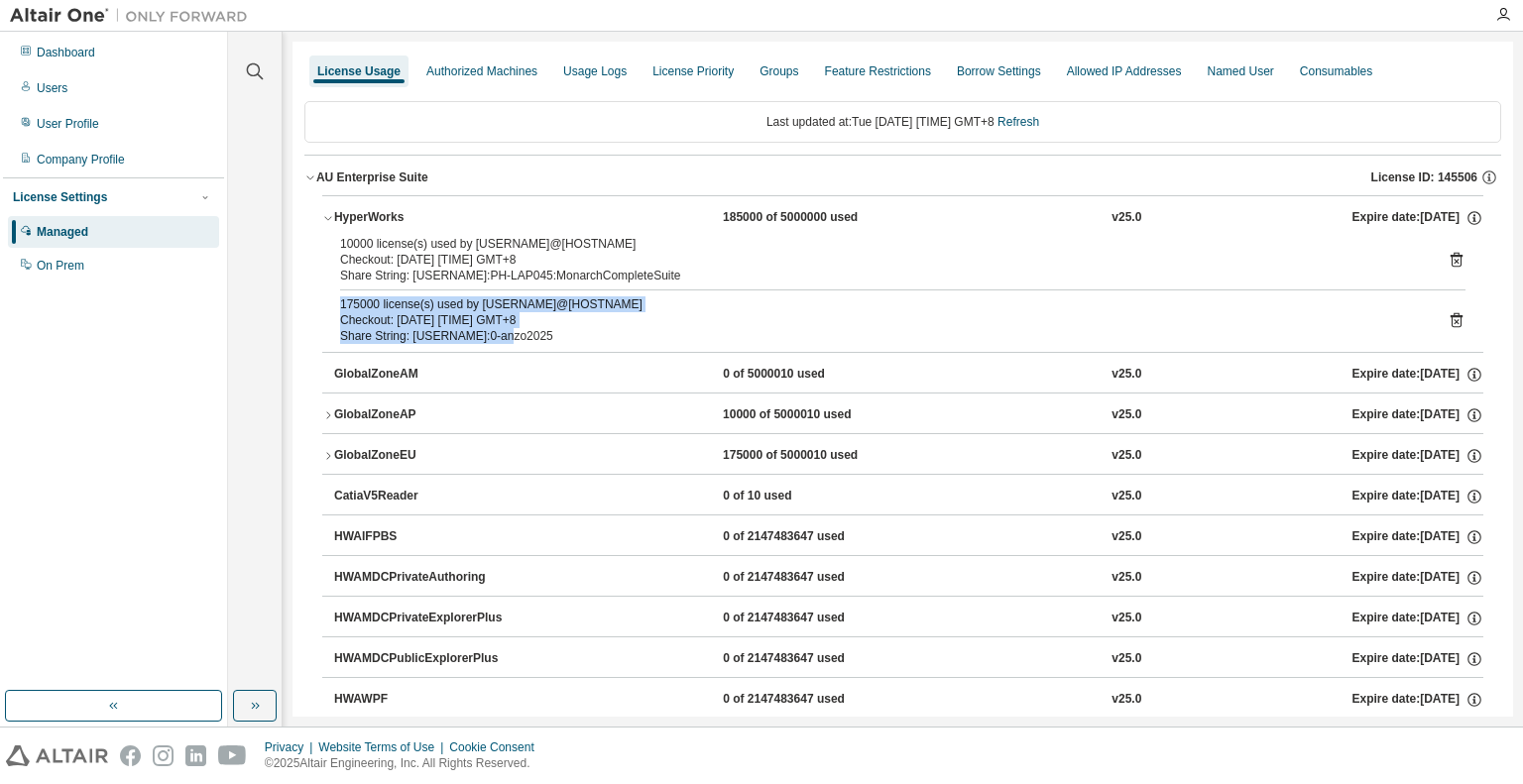 drag, startPoint x: 527, startPoint y: 344, endPoint x: 323, endPoint y: 304, distance: 207.88458 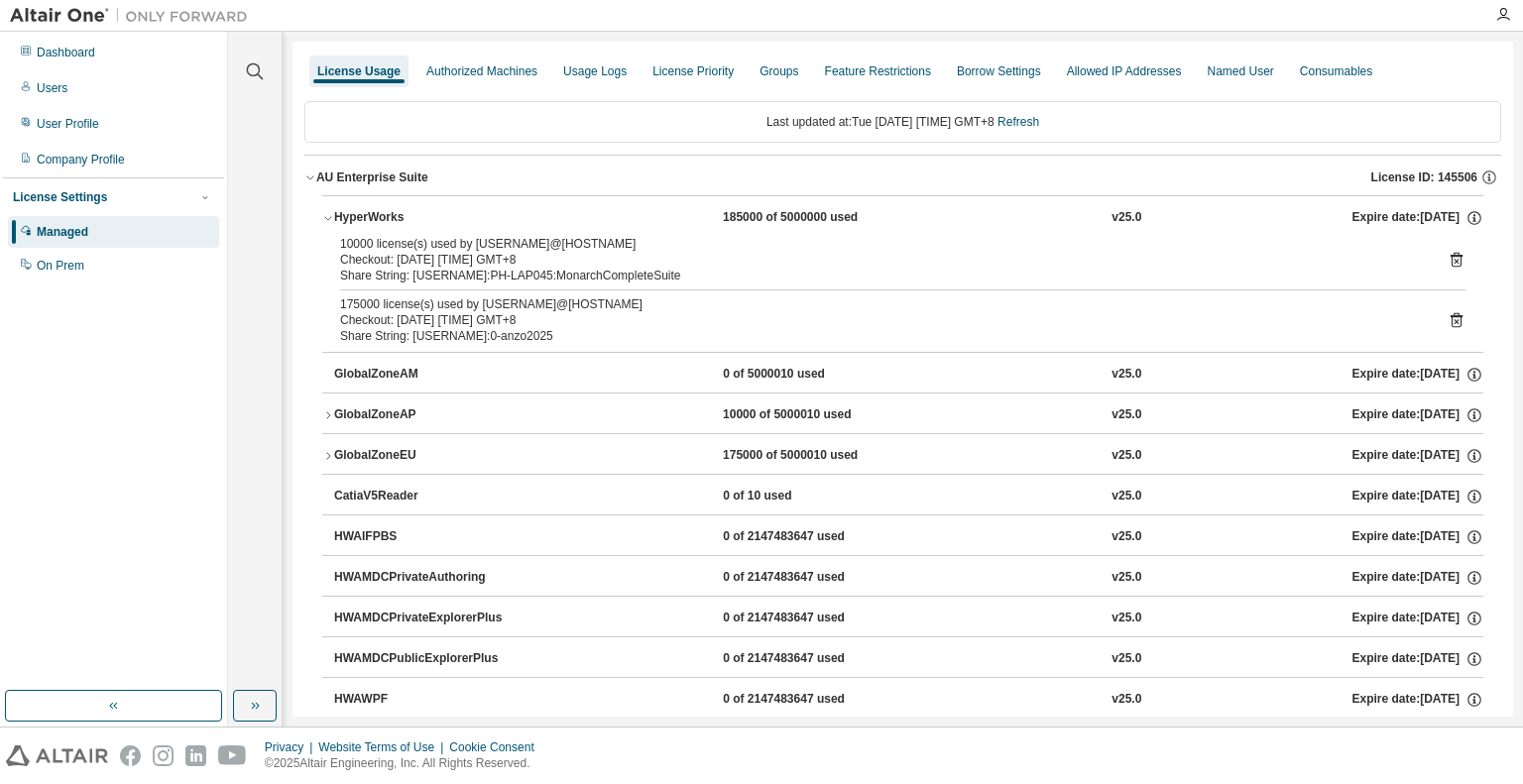 click on "[NUMBER] license(s) used by [USERNAME]@[HOSTNAME]" at bounding box center (879, 244) 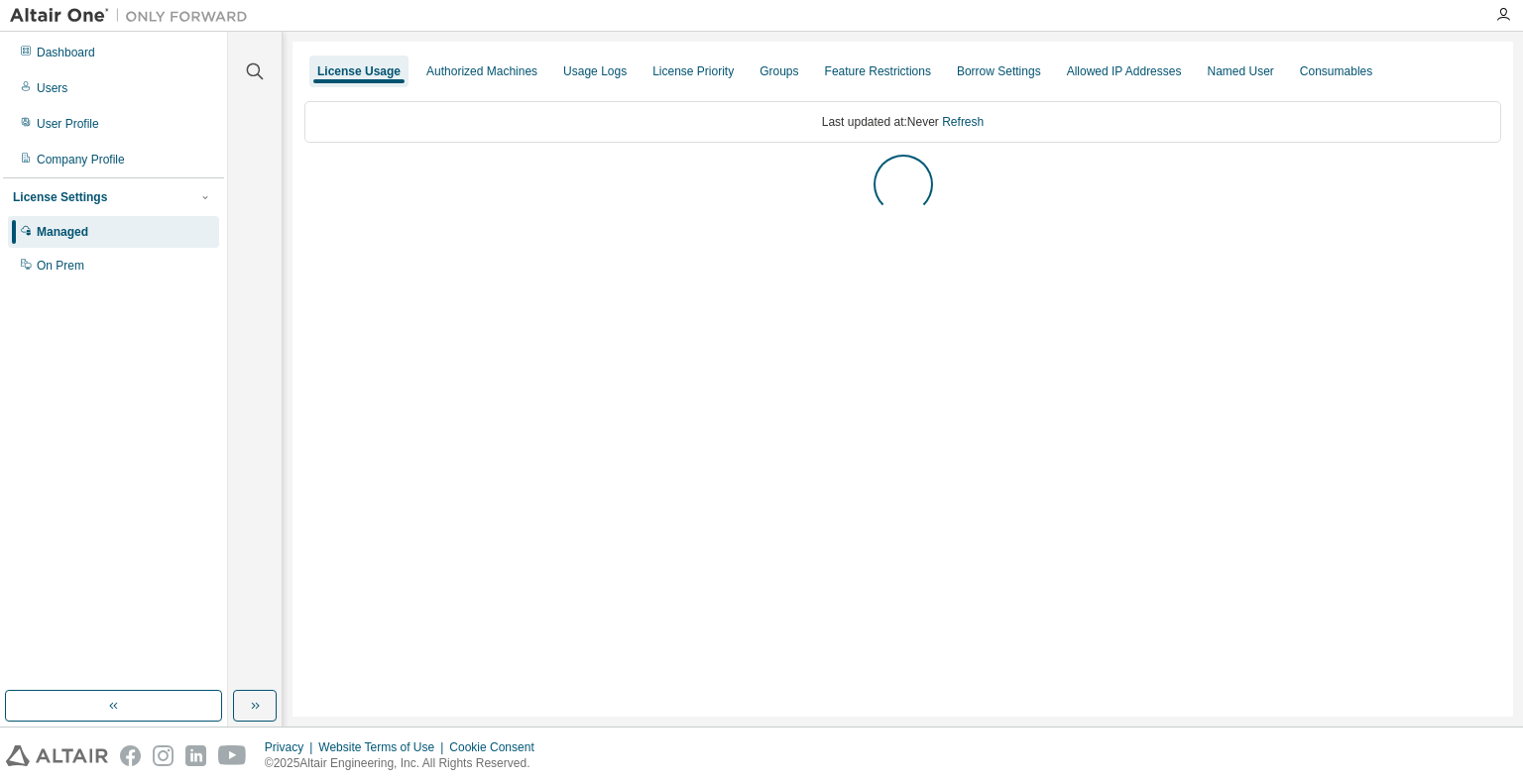 scroll, scrollTop: 0, scrollLeft: 0, axis: both 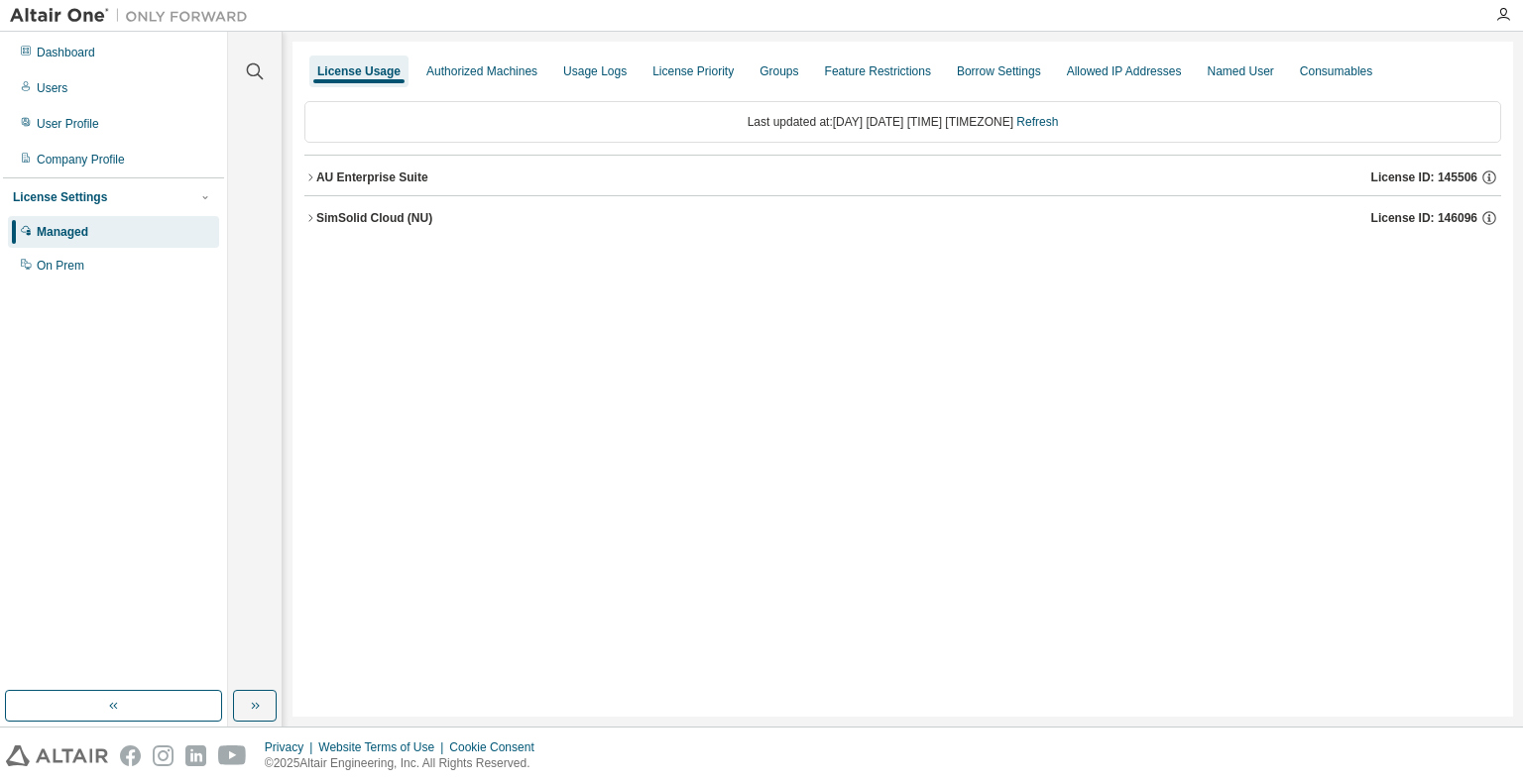 click on "AU Enterprise Suite License ID: 145506" at bounding box center (908, 177) 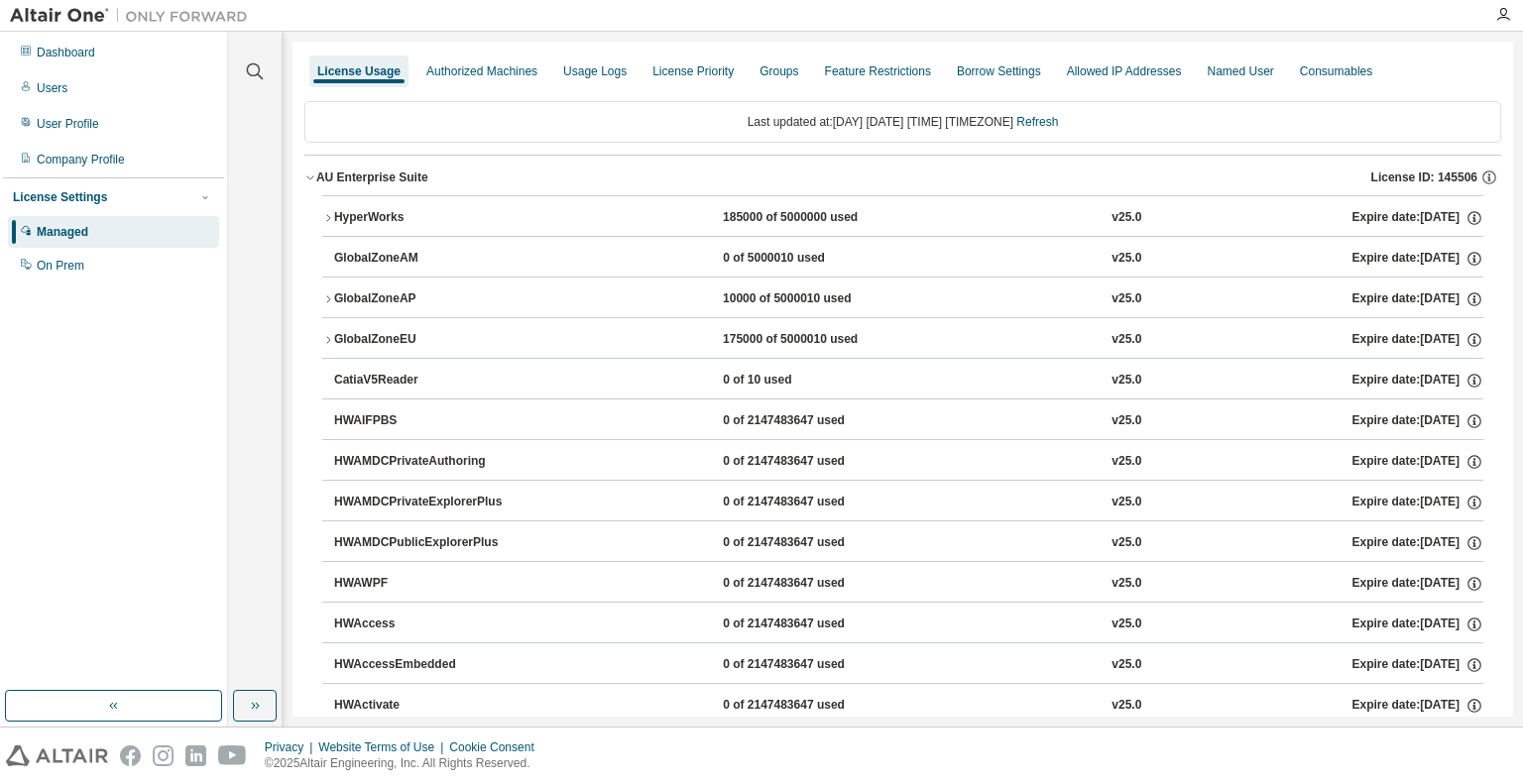 click on "HyperWorks" at bounding box center (423, 218) 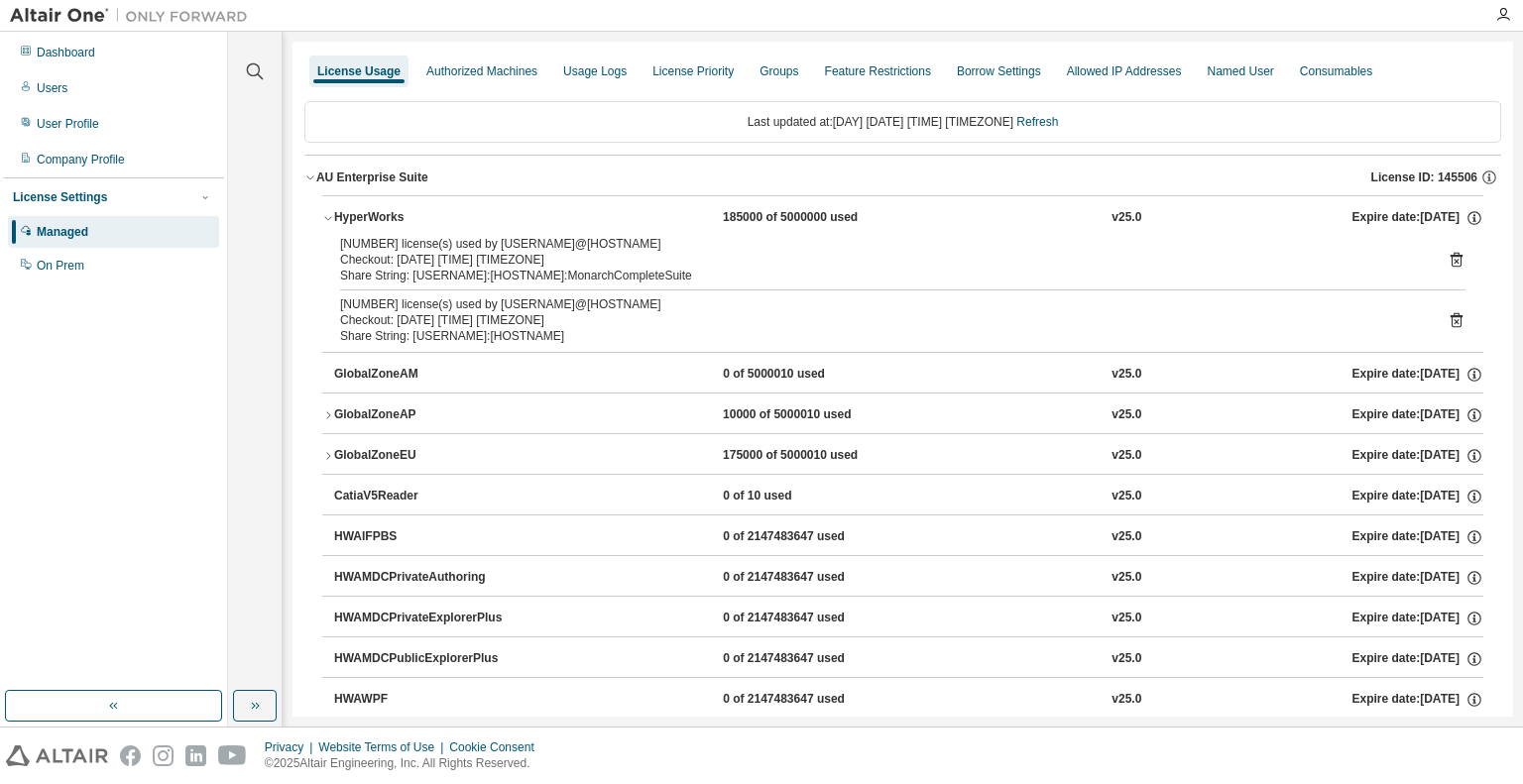 click on "GlobalZoneAP" at bounding box center (423, 415) 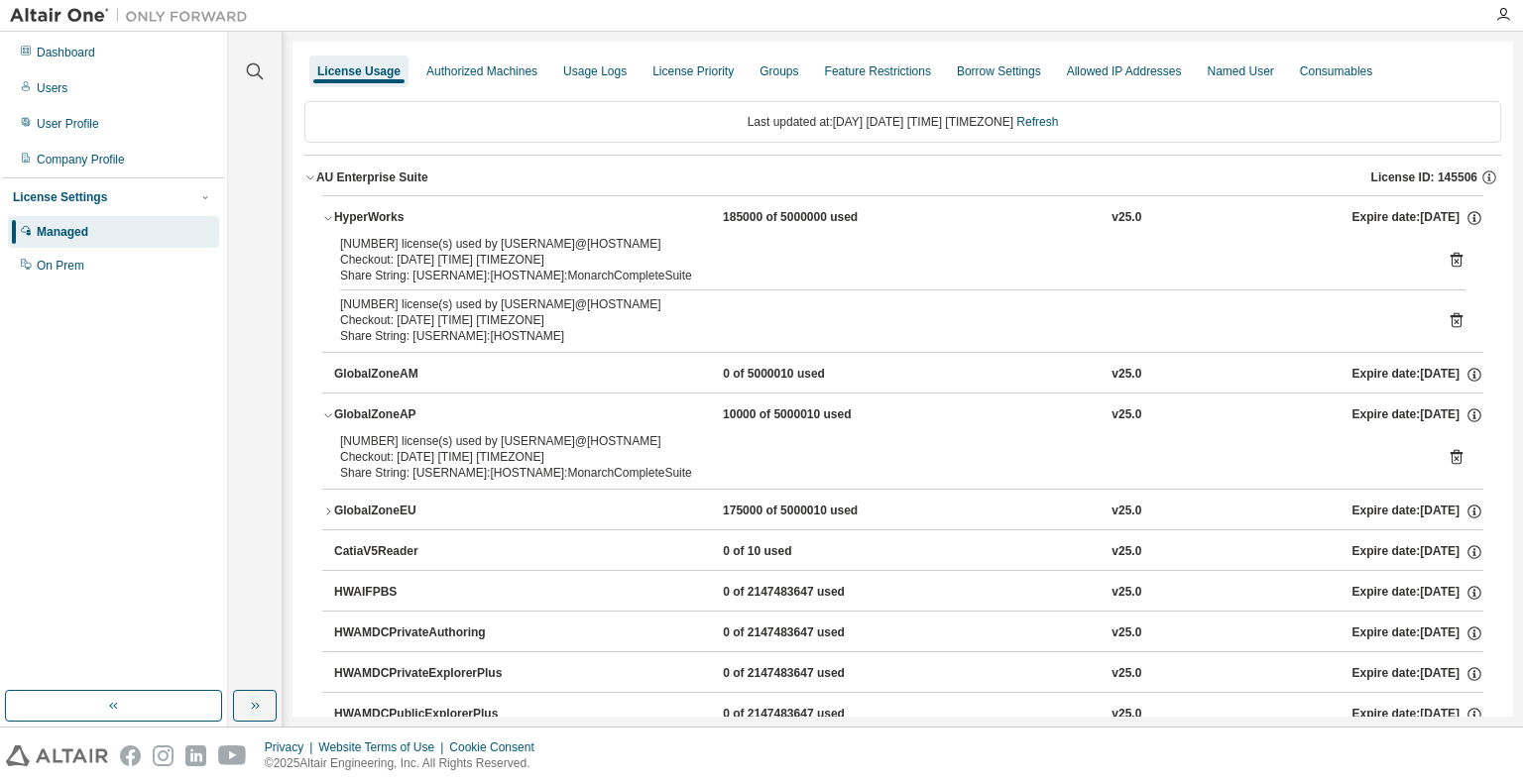click on "GlobalZoneEU" at bounding box center [423, 511] 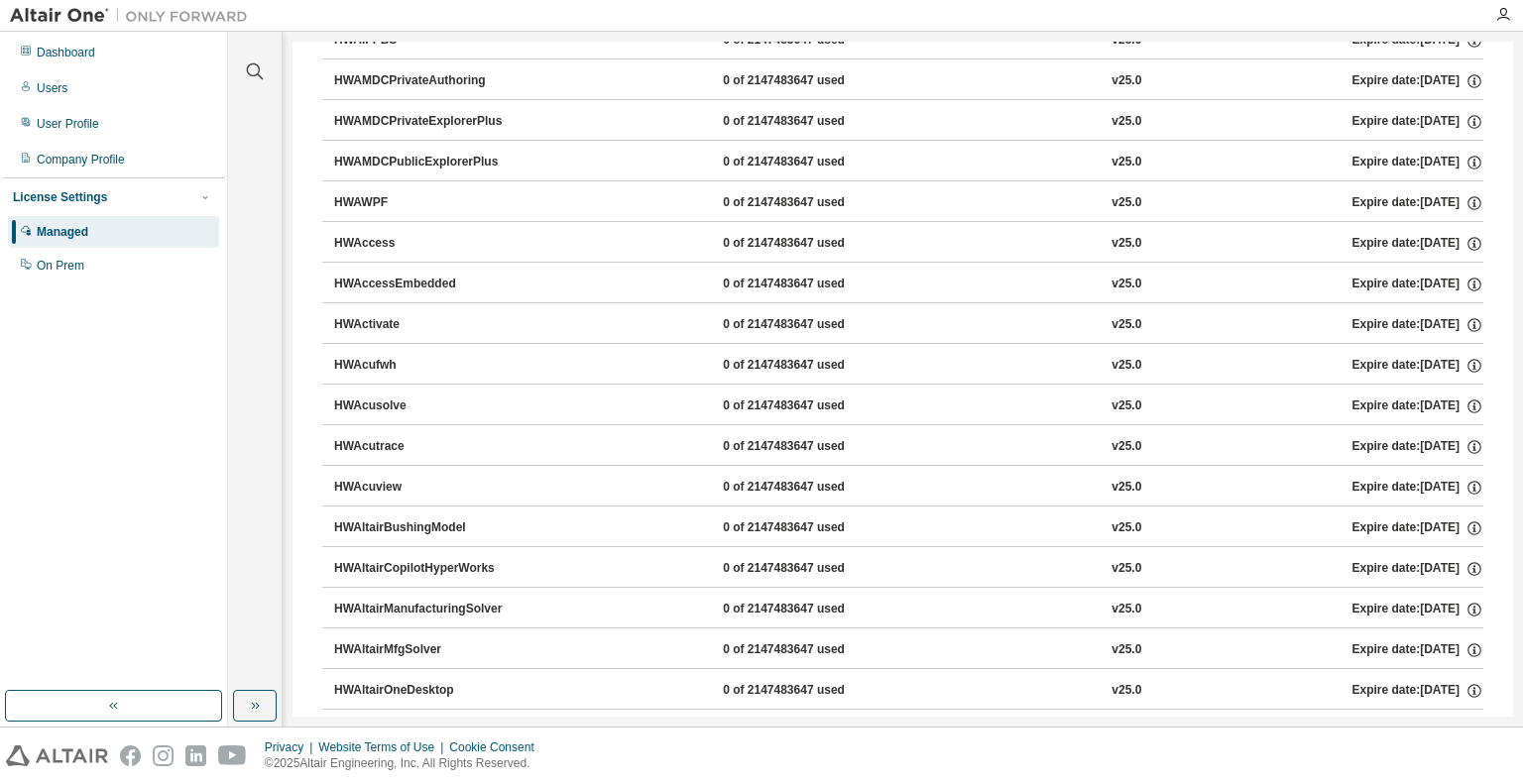 scroll, scrollTop: 595, scrollLeft: 0, axis: vertical 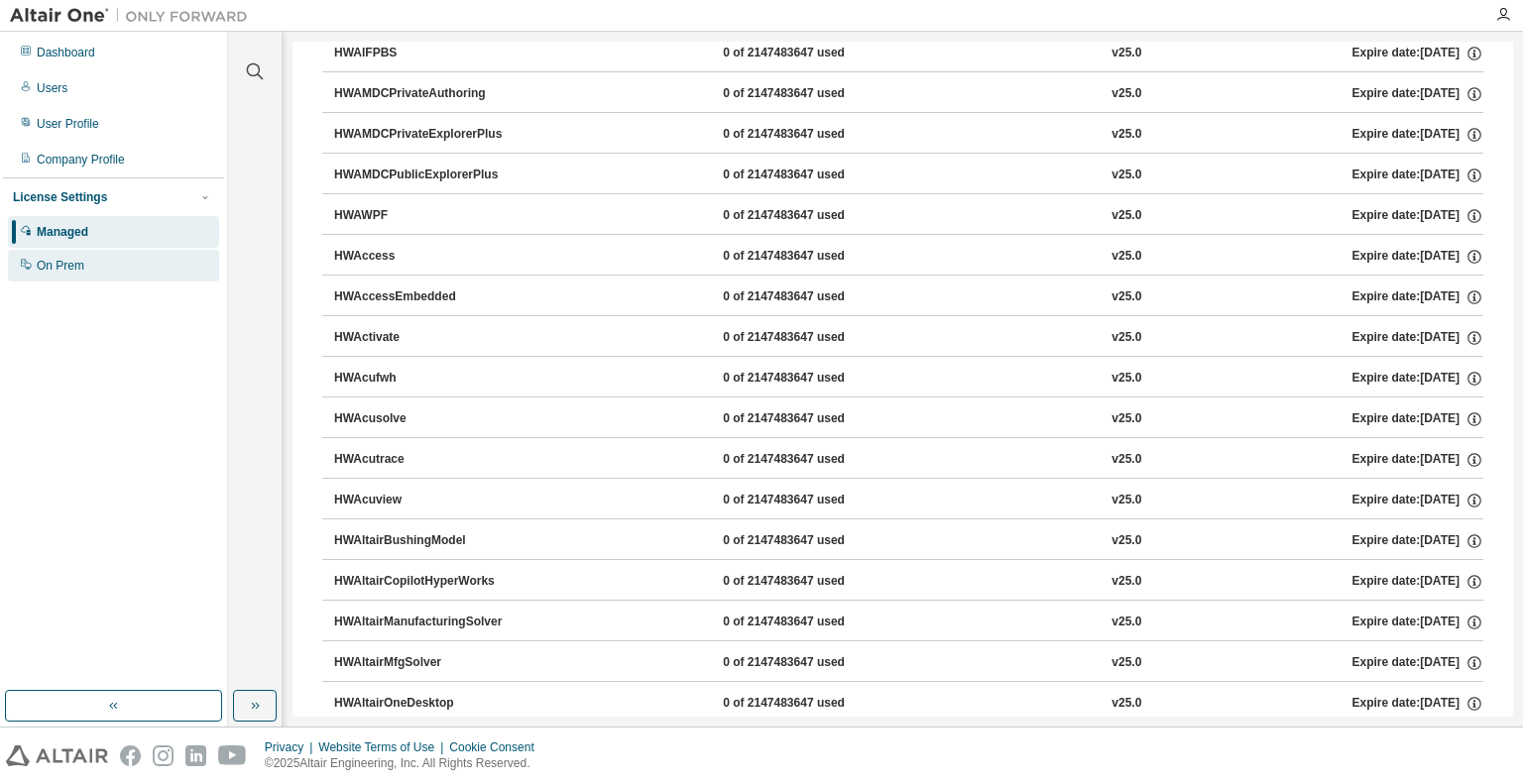 click on "On Prem" at bounding box center (113, 266) 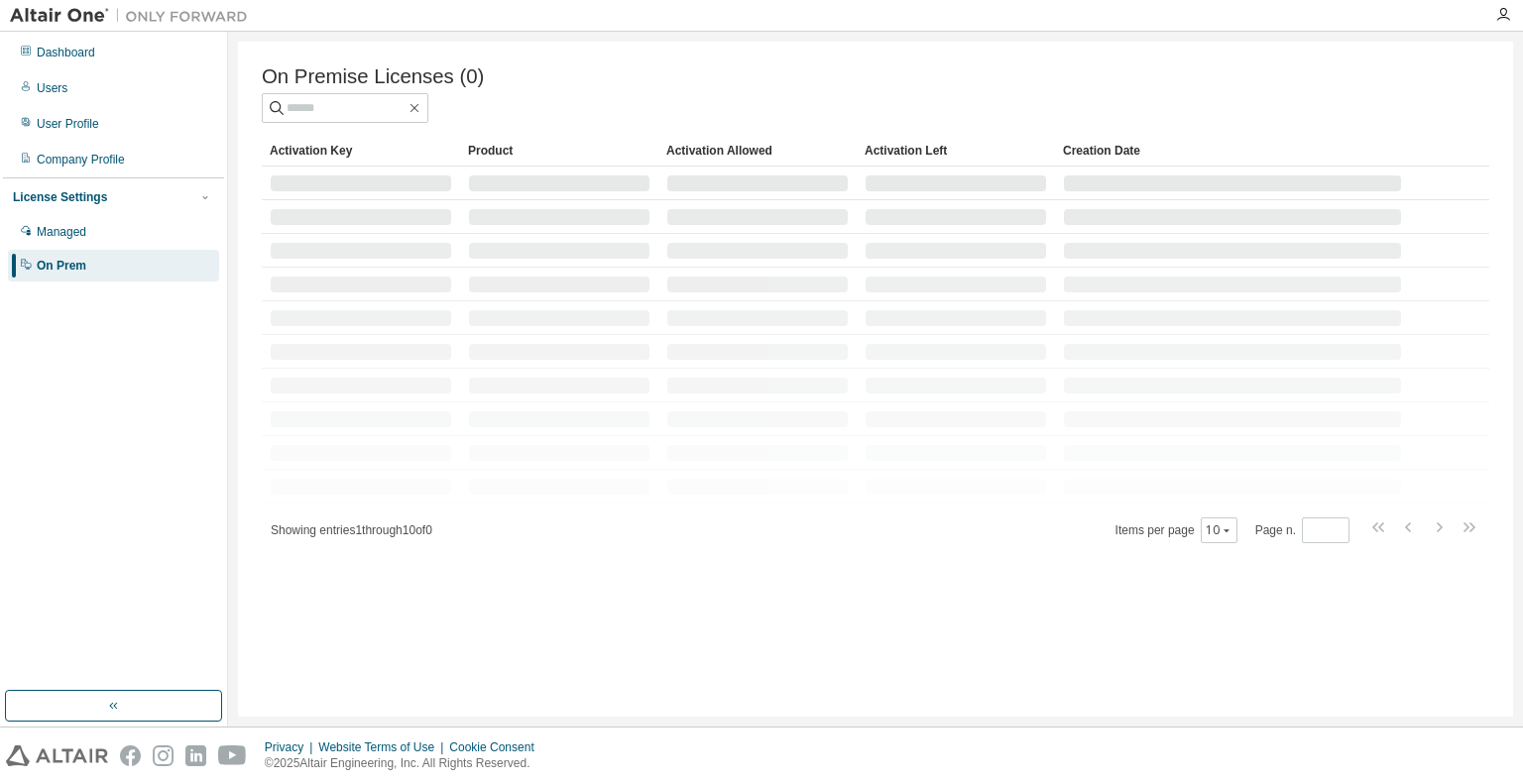 scroll, scrollTop: 0, scrollLeft: 0, axis: both 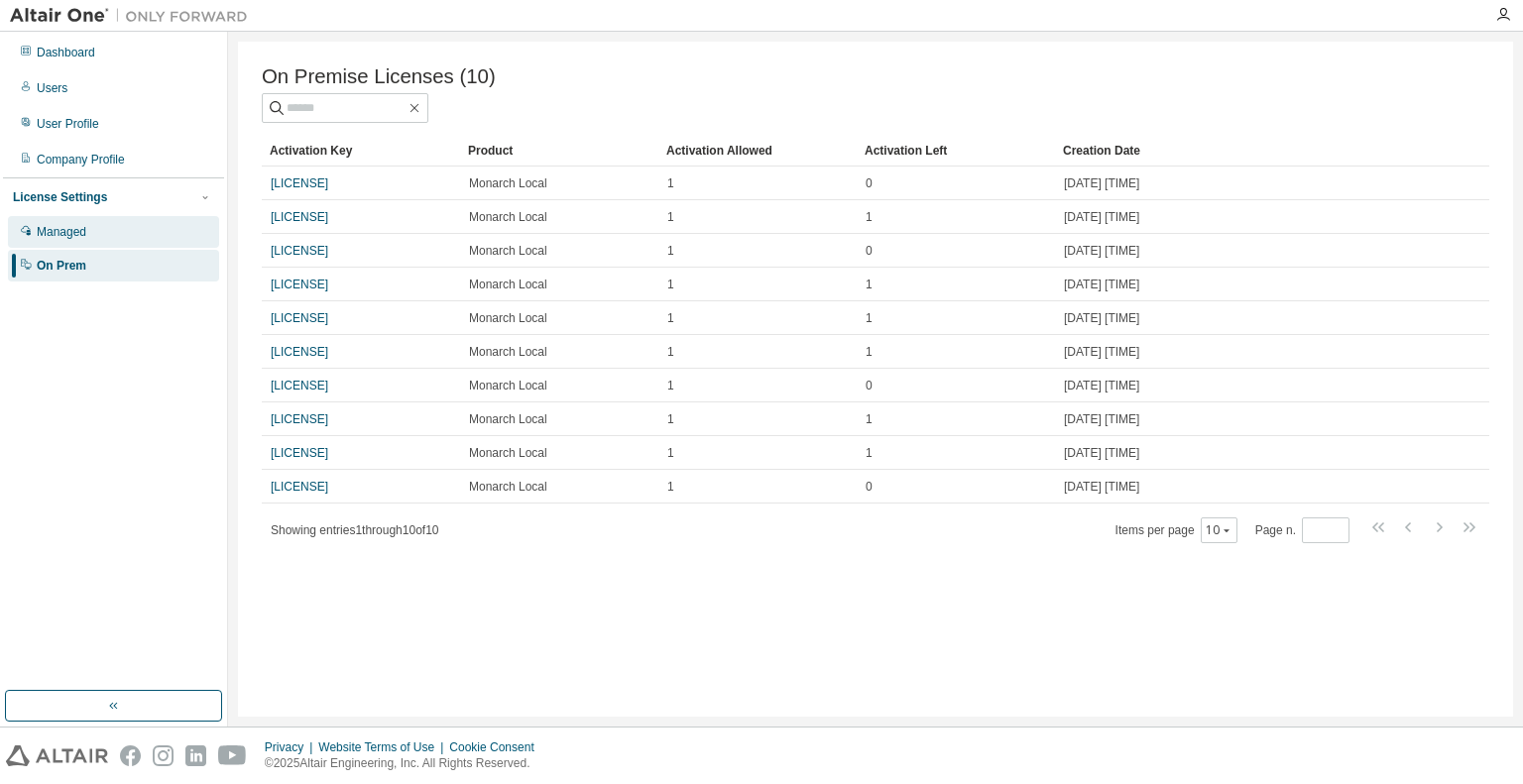 click on "Managed" at bounding box center (61, 232) 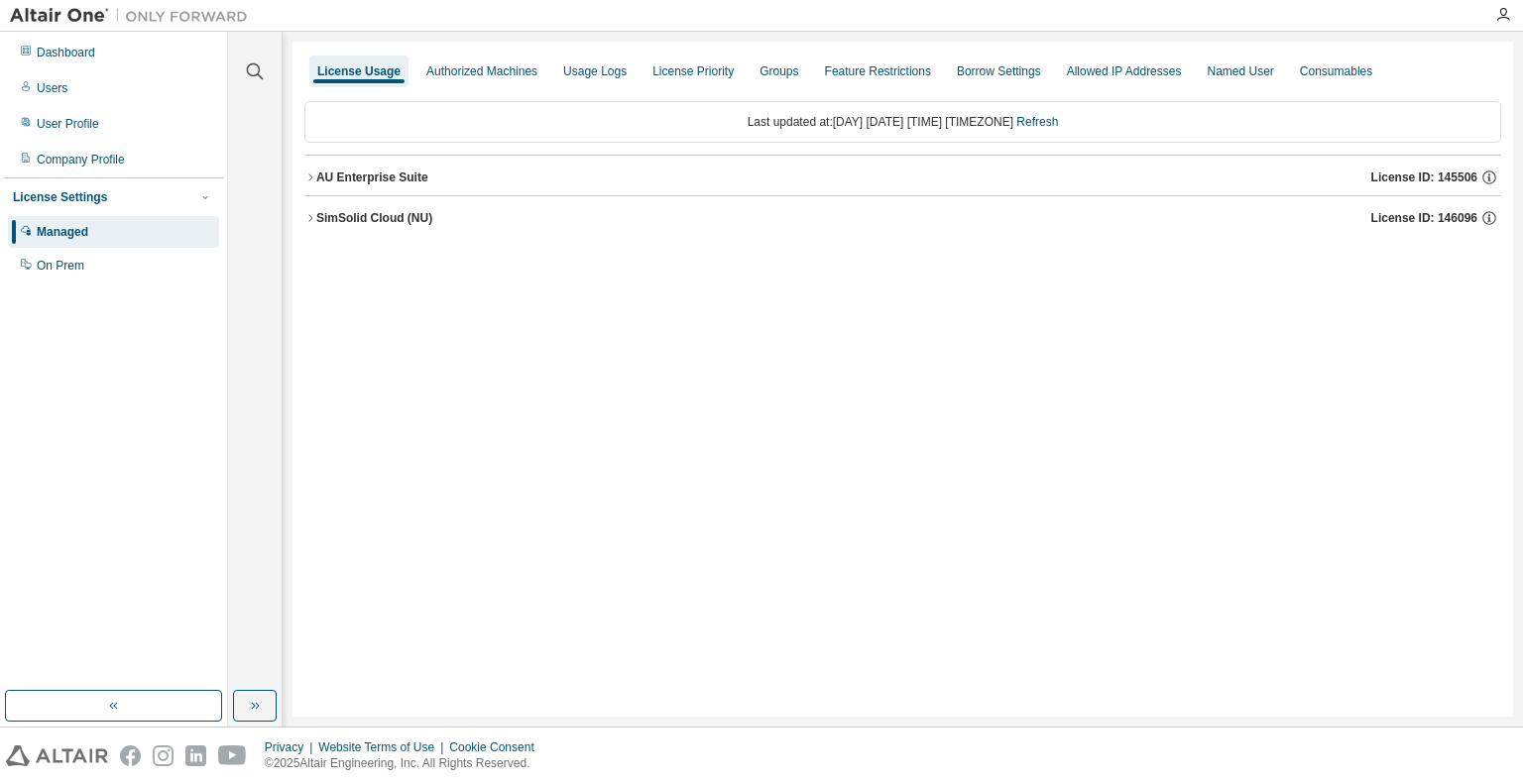 click on "AU Enterprise Suite" at bounding box center (372, 177) 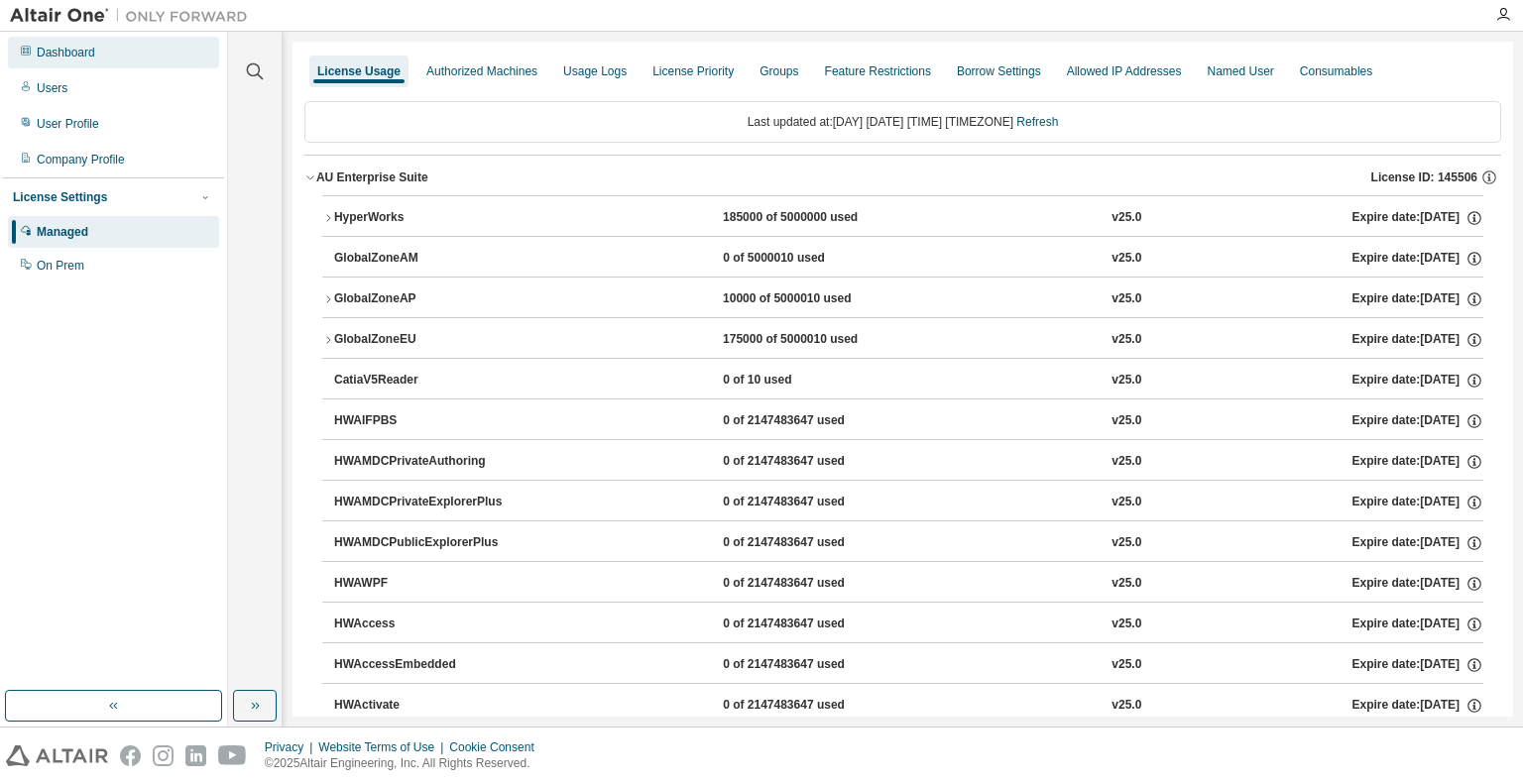 click on "Dashboard" at bounding box center [113, 53] 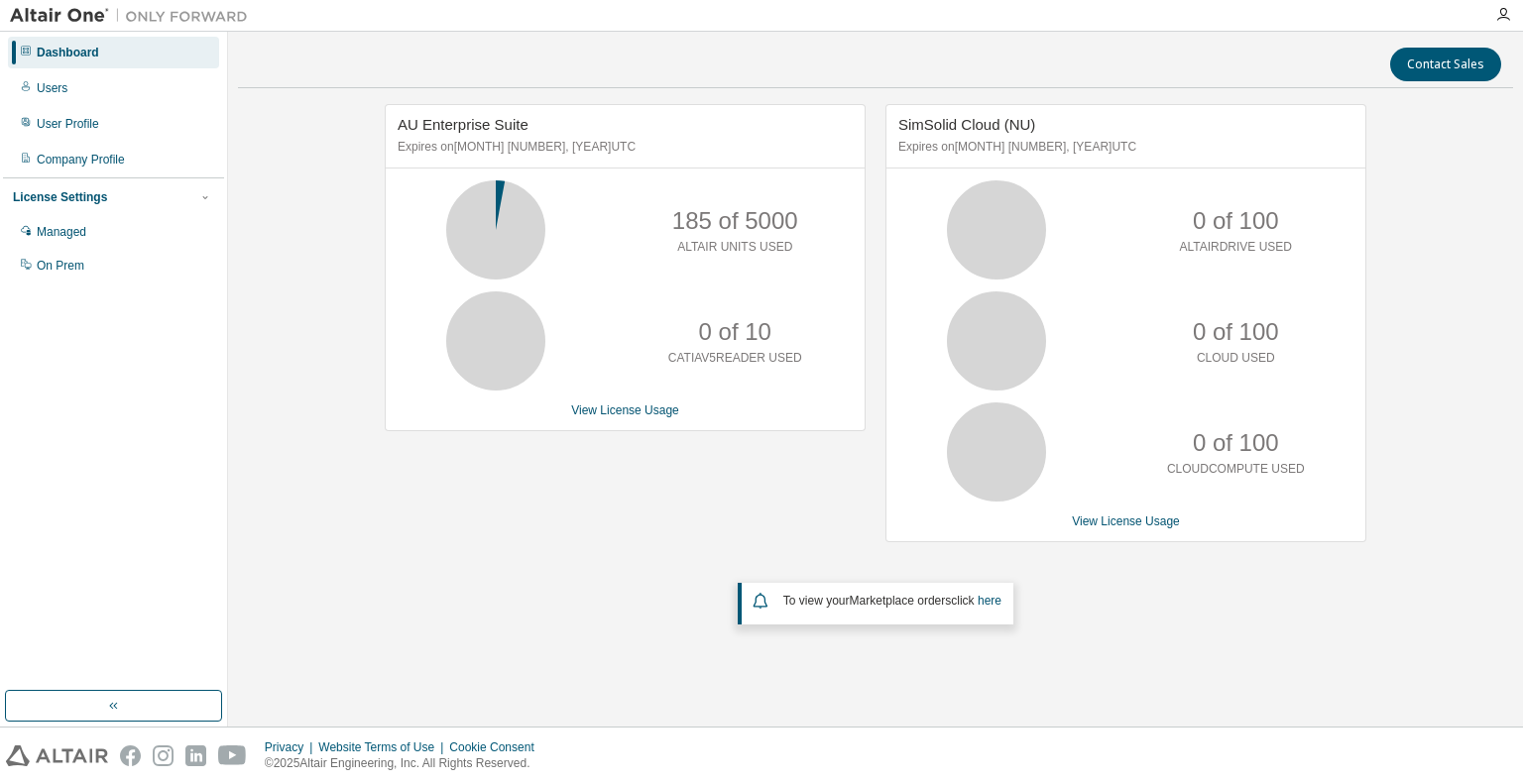 click on "AU Enterprise Suite Expires on  July 1, 2026  UTC  185 of 5000 ALTAIR UNITS USED 0 of 10 CATIAV5READER USED View License Usage" at bounding box center [615, 333] 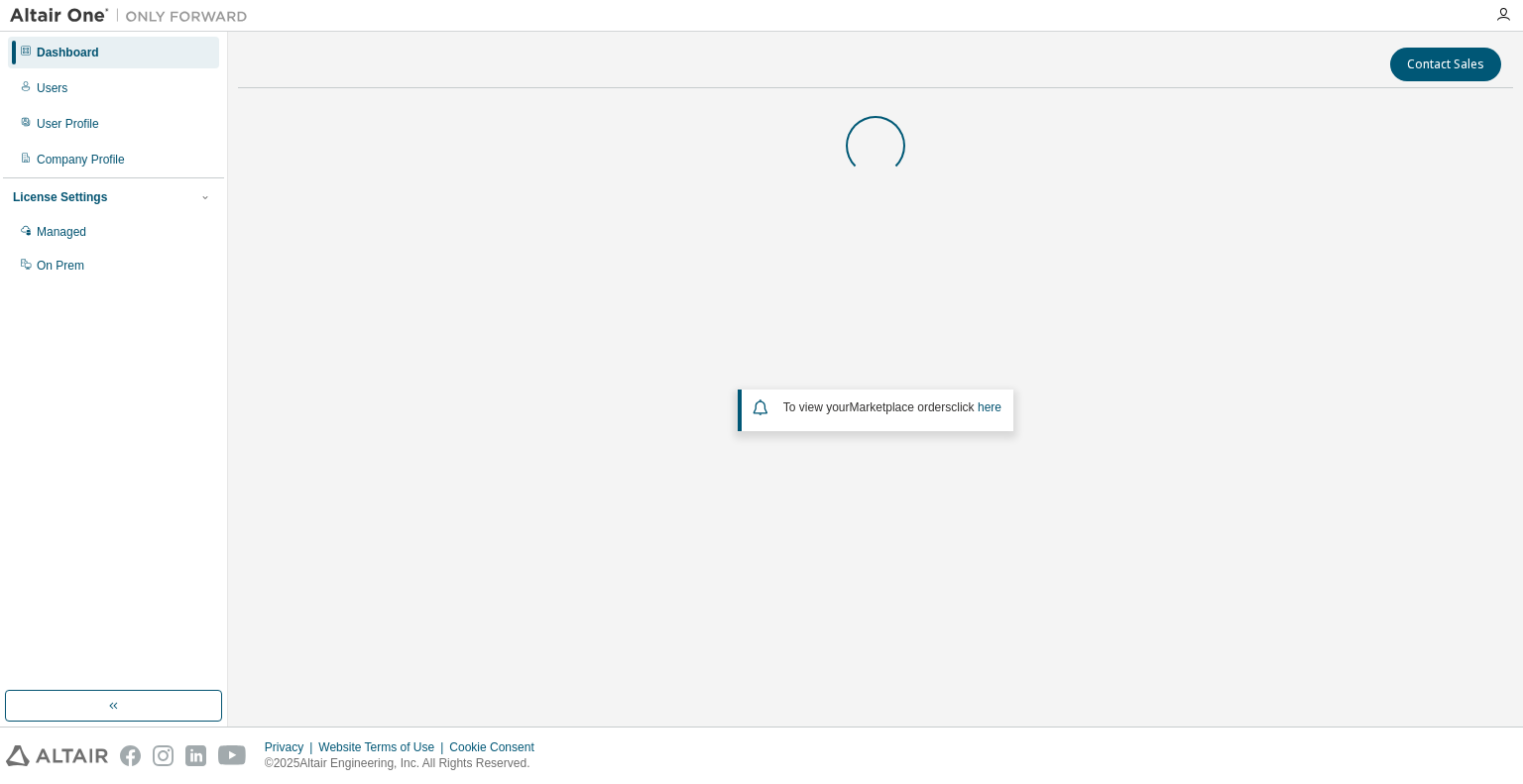 scroll, scrollTop: 0, scrollLeft: 0, axis: both 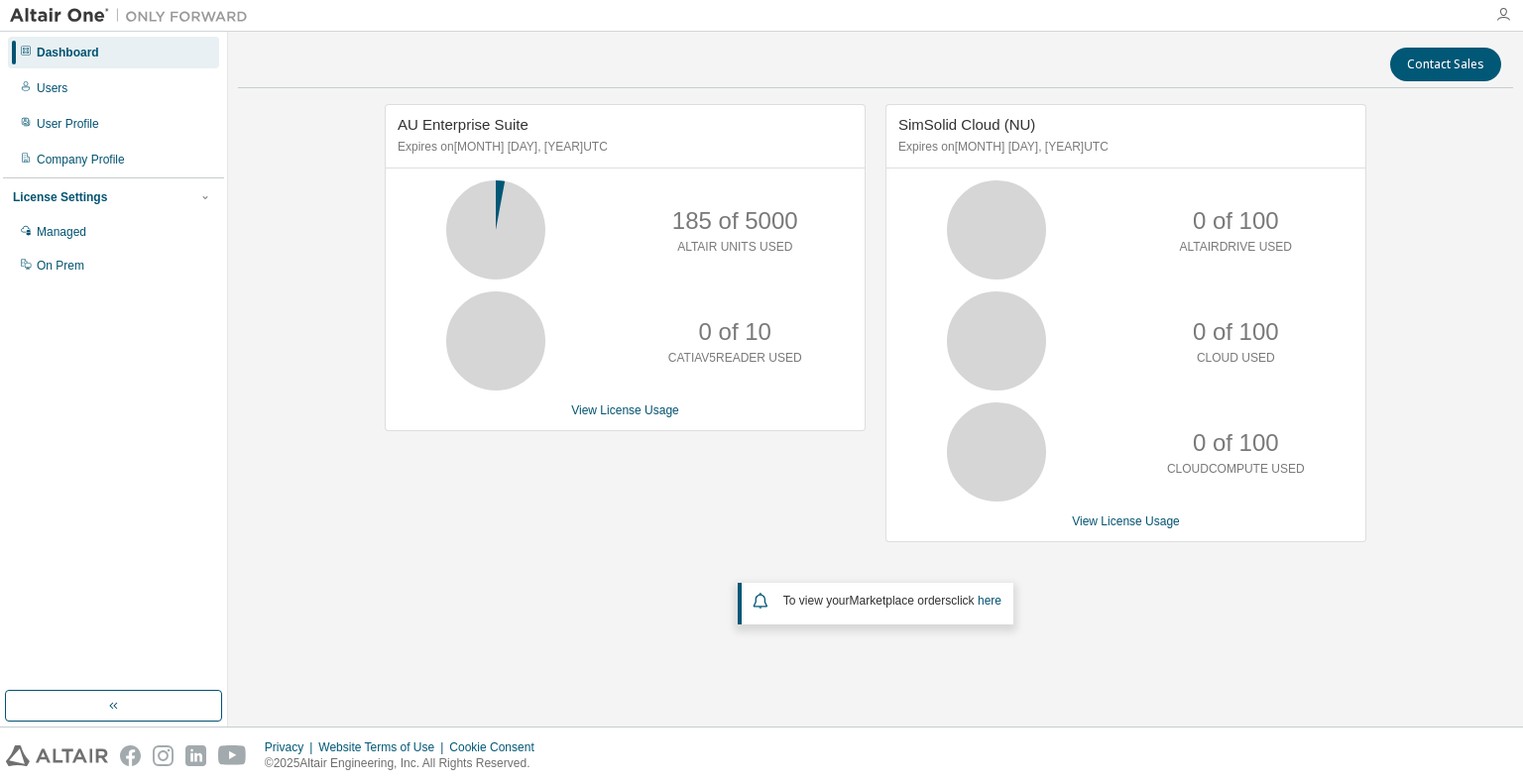 click at bounding box center (1503, 15) 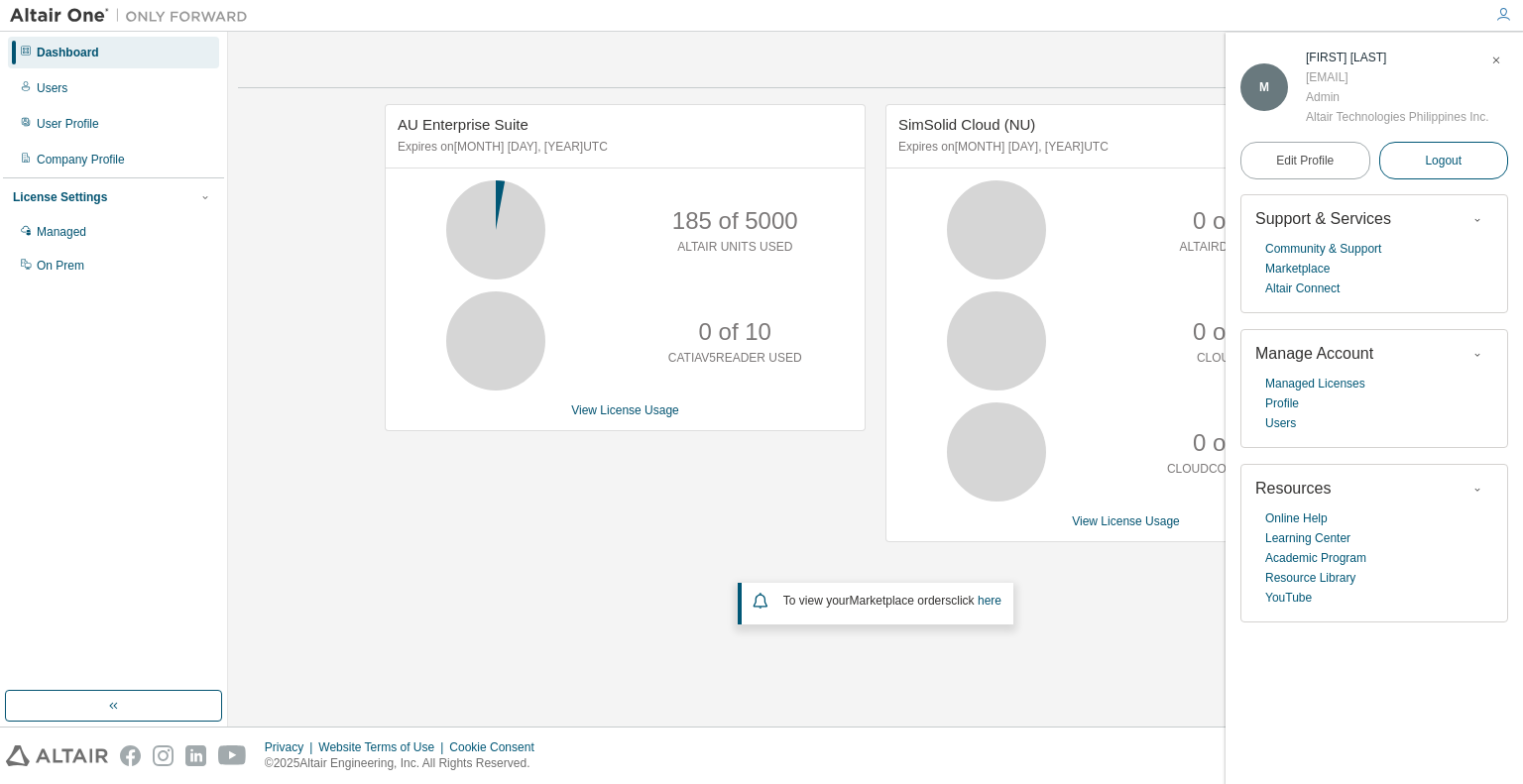 click on "Logout" at bounding box center (1443, 161) 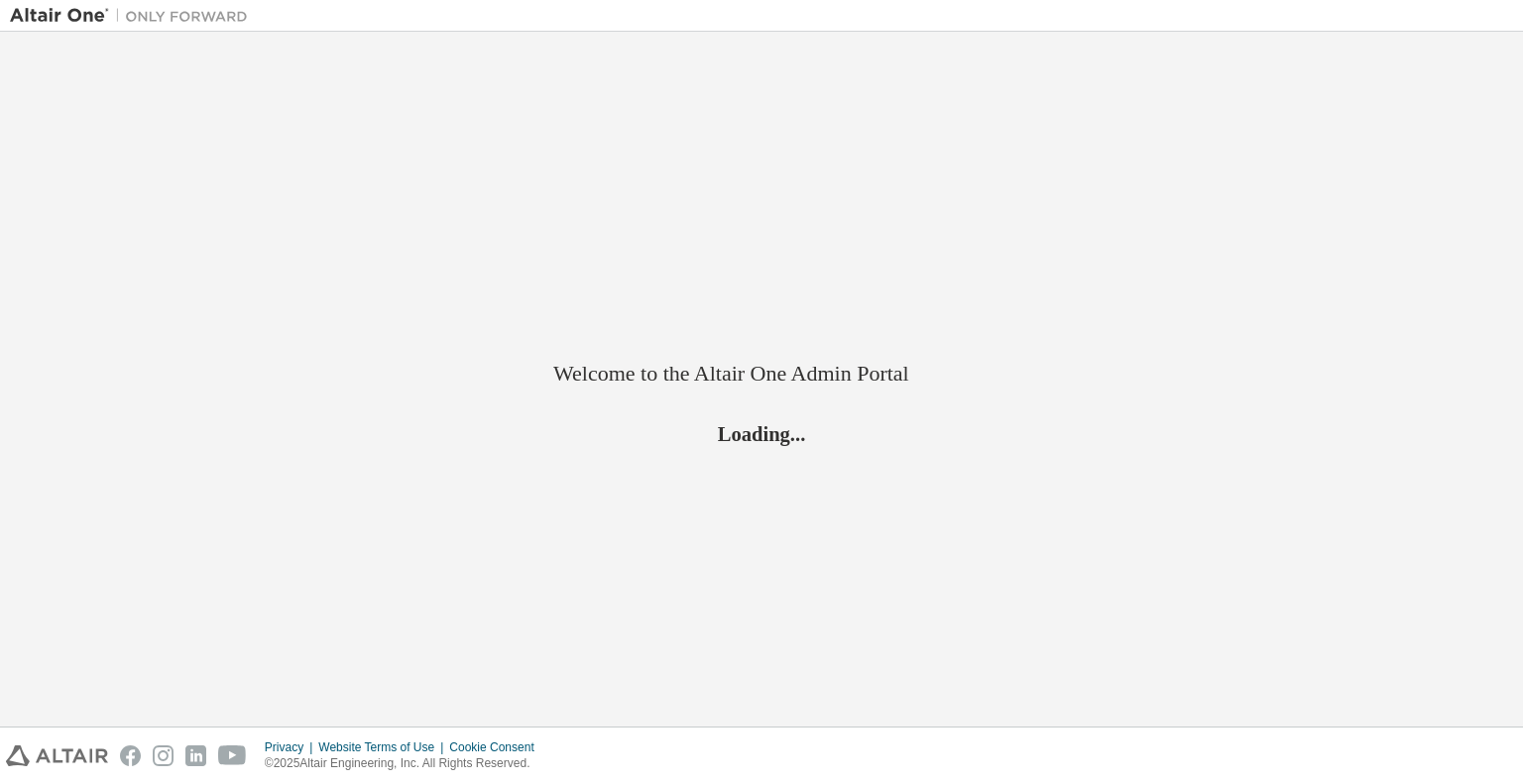 scroll, scrollTop: 0, scrollLeft: 0, axis: both 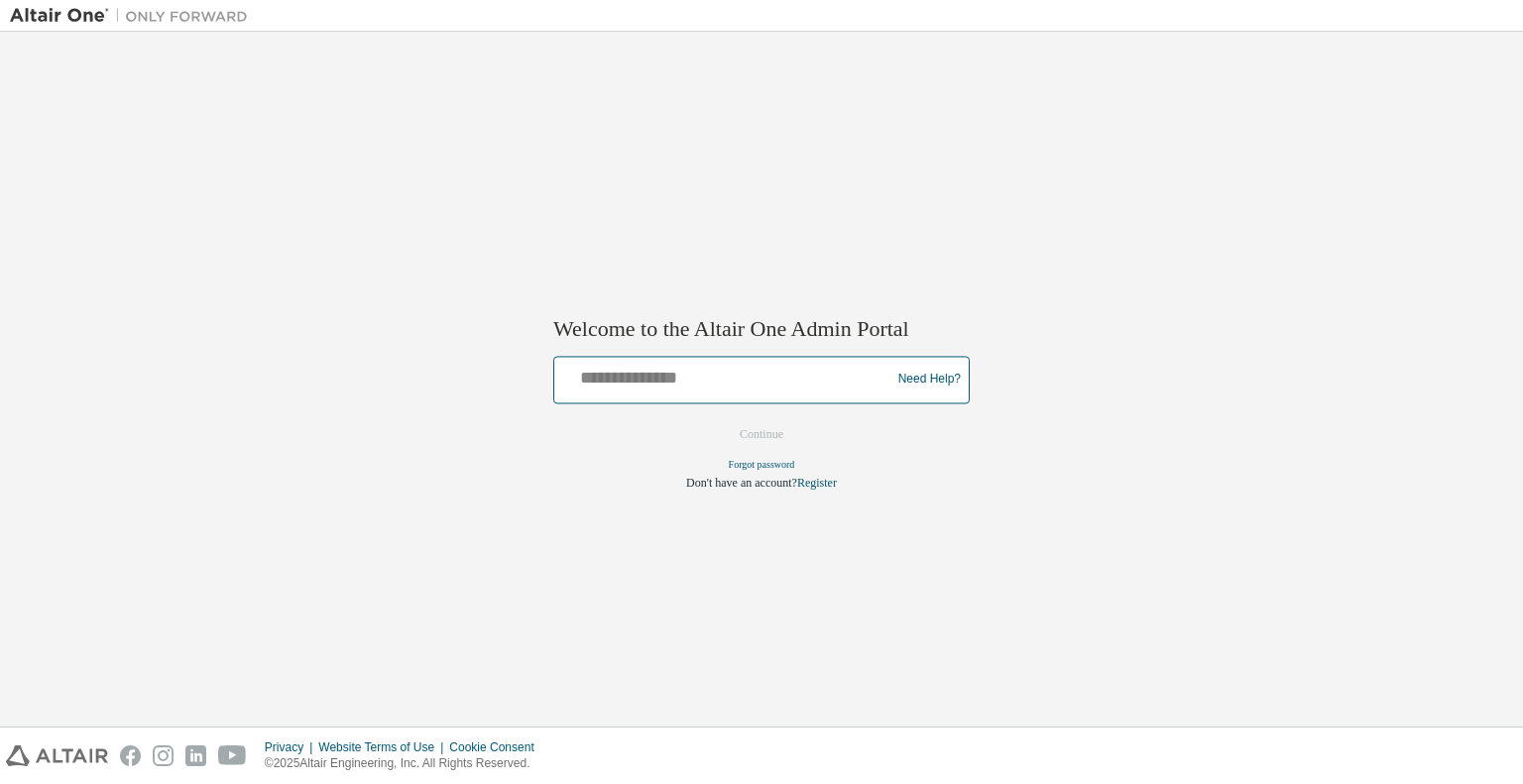 click at bounding box center [725, 375] 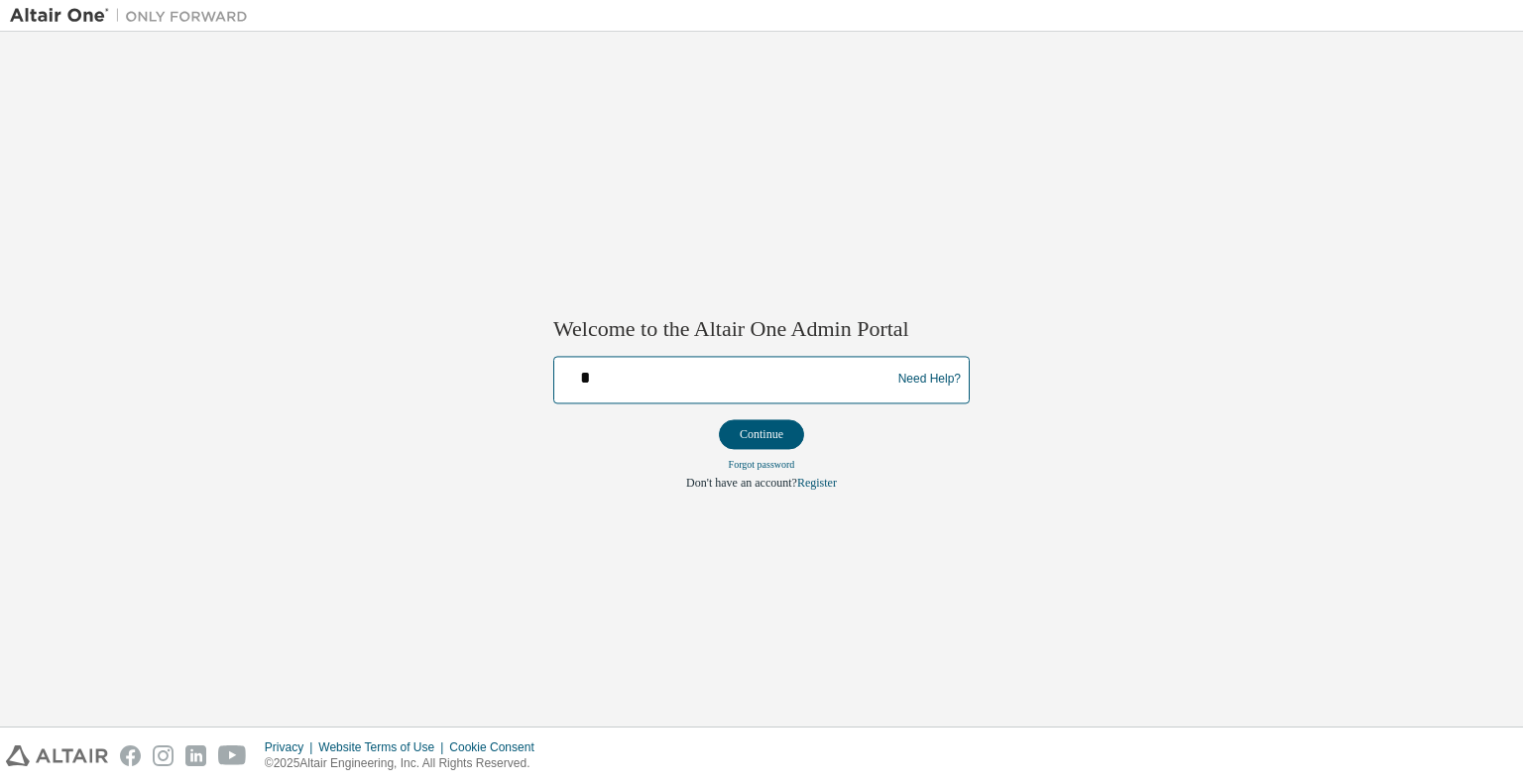 type on "**********" 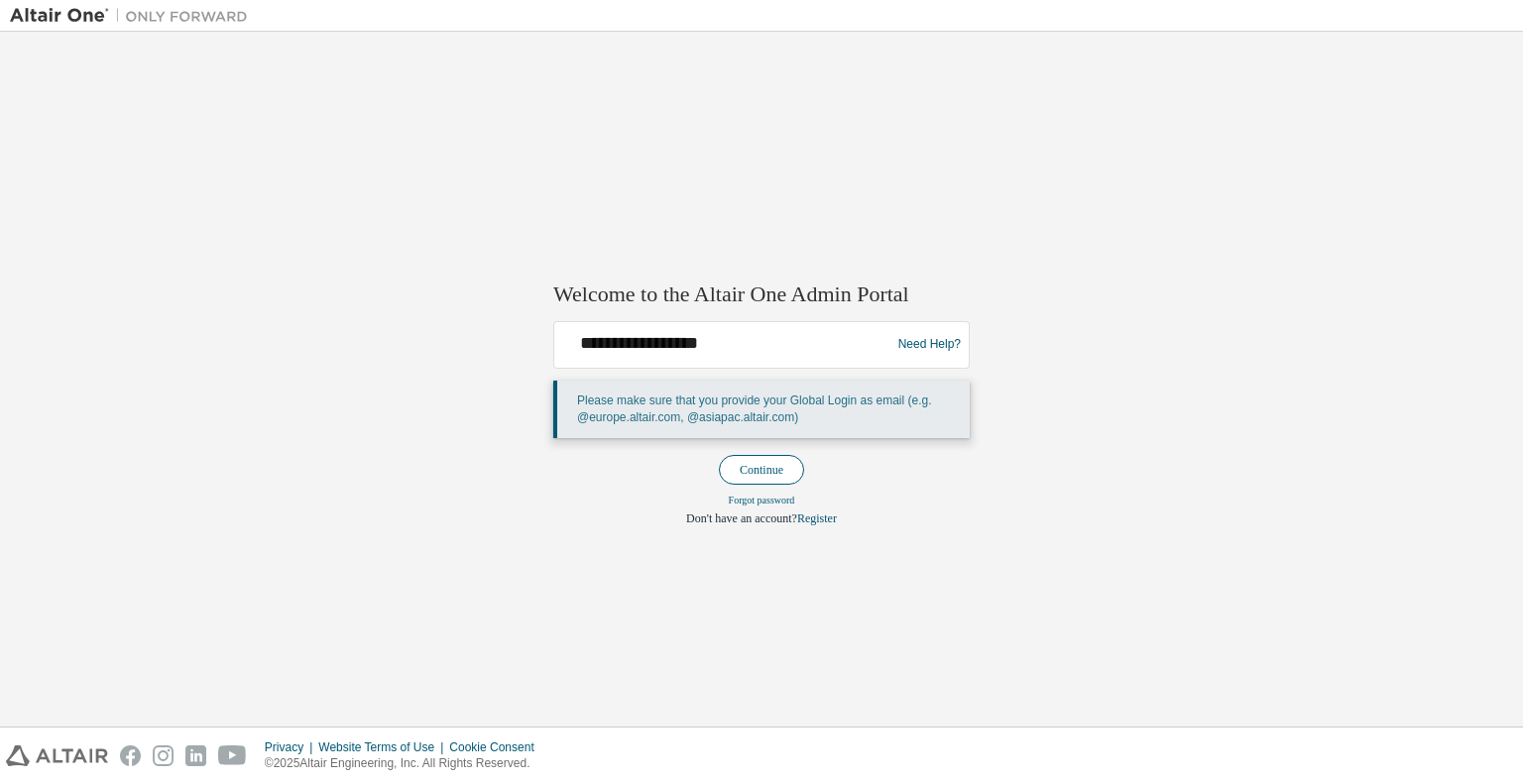 click on "Continue" at bounding box center (762, 470) 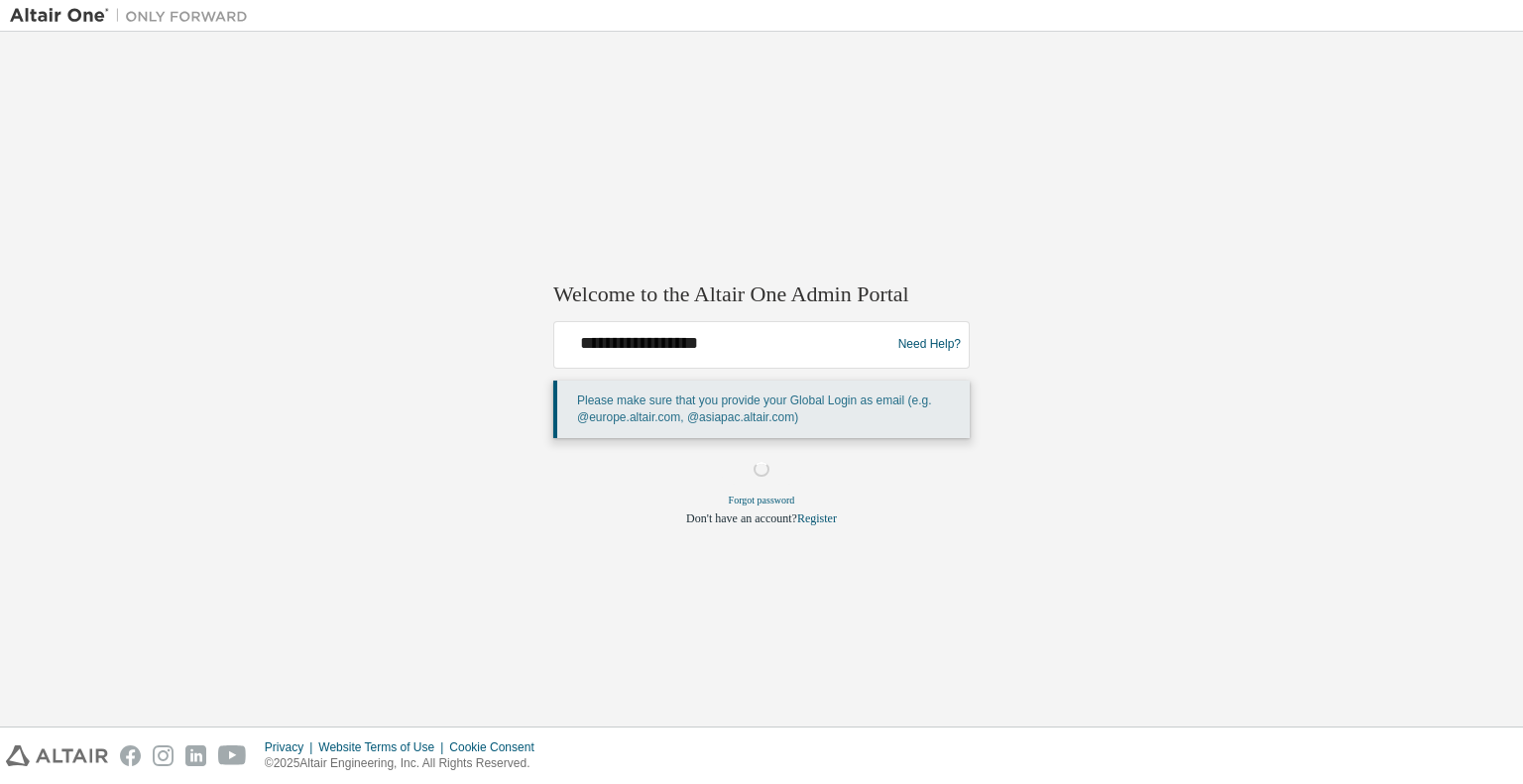 click on "**********" at bounding box center [762, 379] 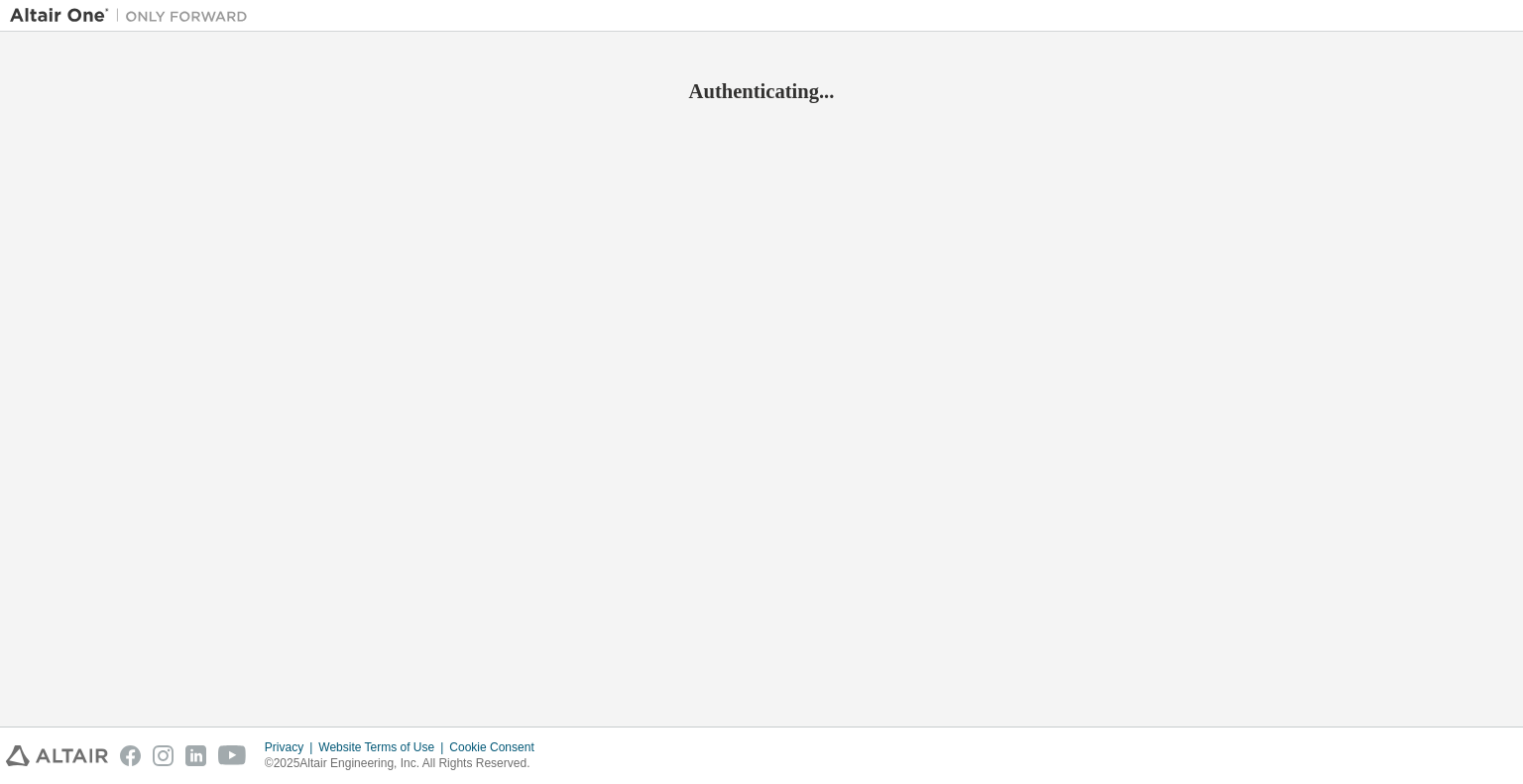 scroll, scrollTop: 0, scrollLeft: 0, axis: both 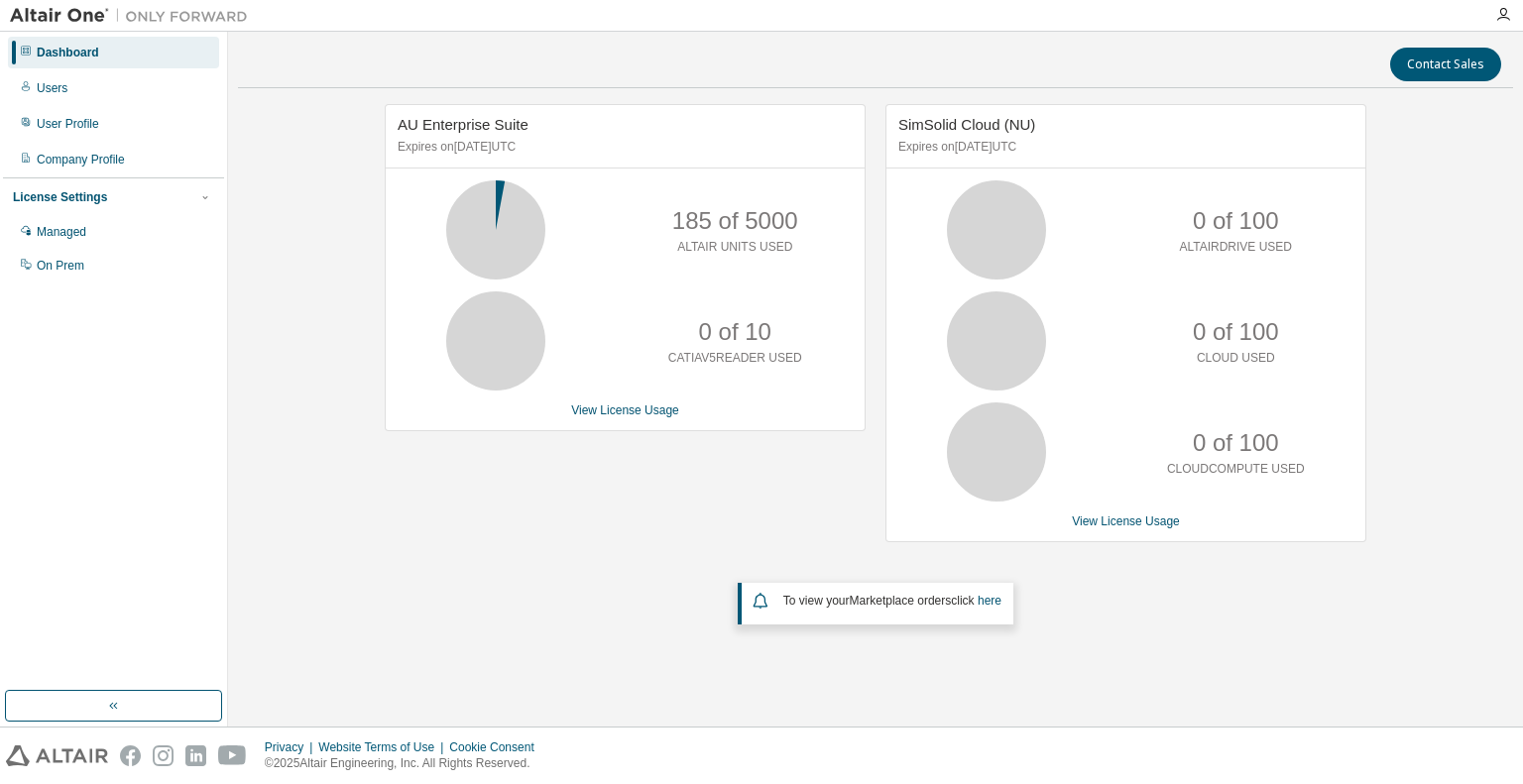 click on "AU Enterprise Suite Expires on  July 1, 2026  UTC  185 of 5000 ALTAIR UNITS USED 0 of 10 CATIAV5READER USED View License Usage" at bounding box center (615, 333) 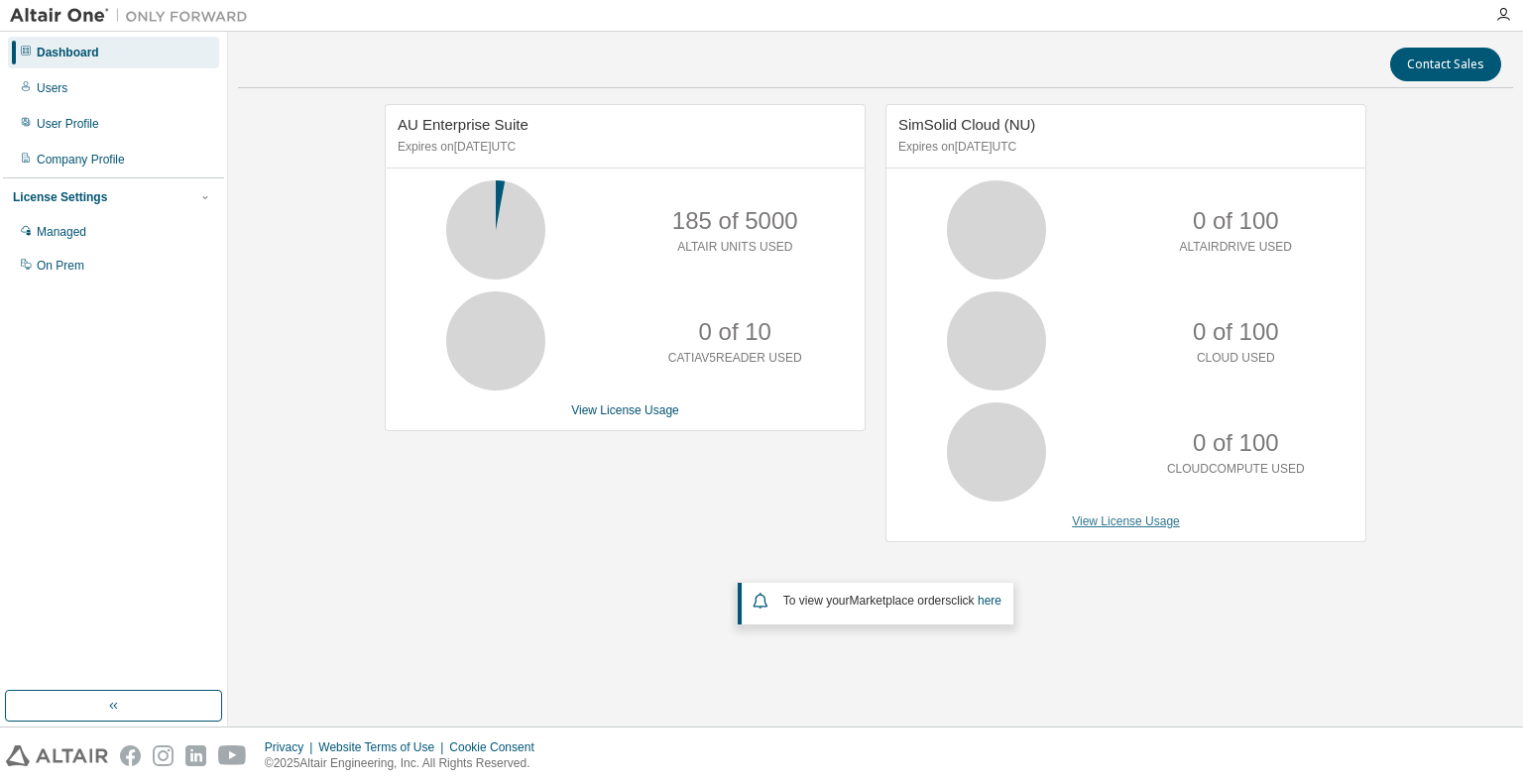 click on "View License Usage" at bounding box center [1125, 521] 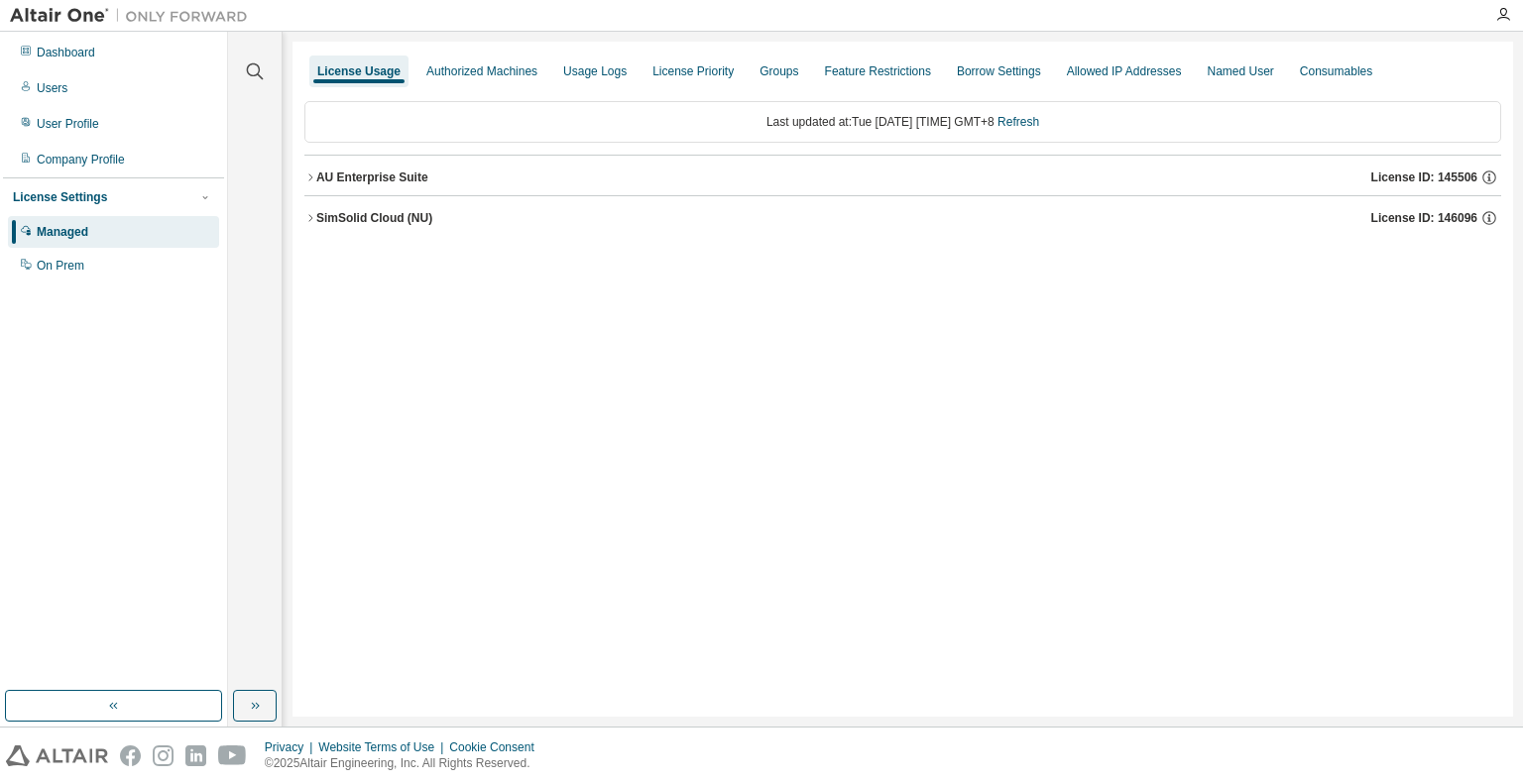 click on "AU Enterprise Suite" at bounding box center (372, 177) 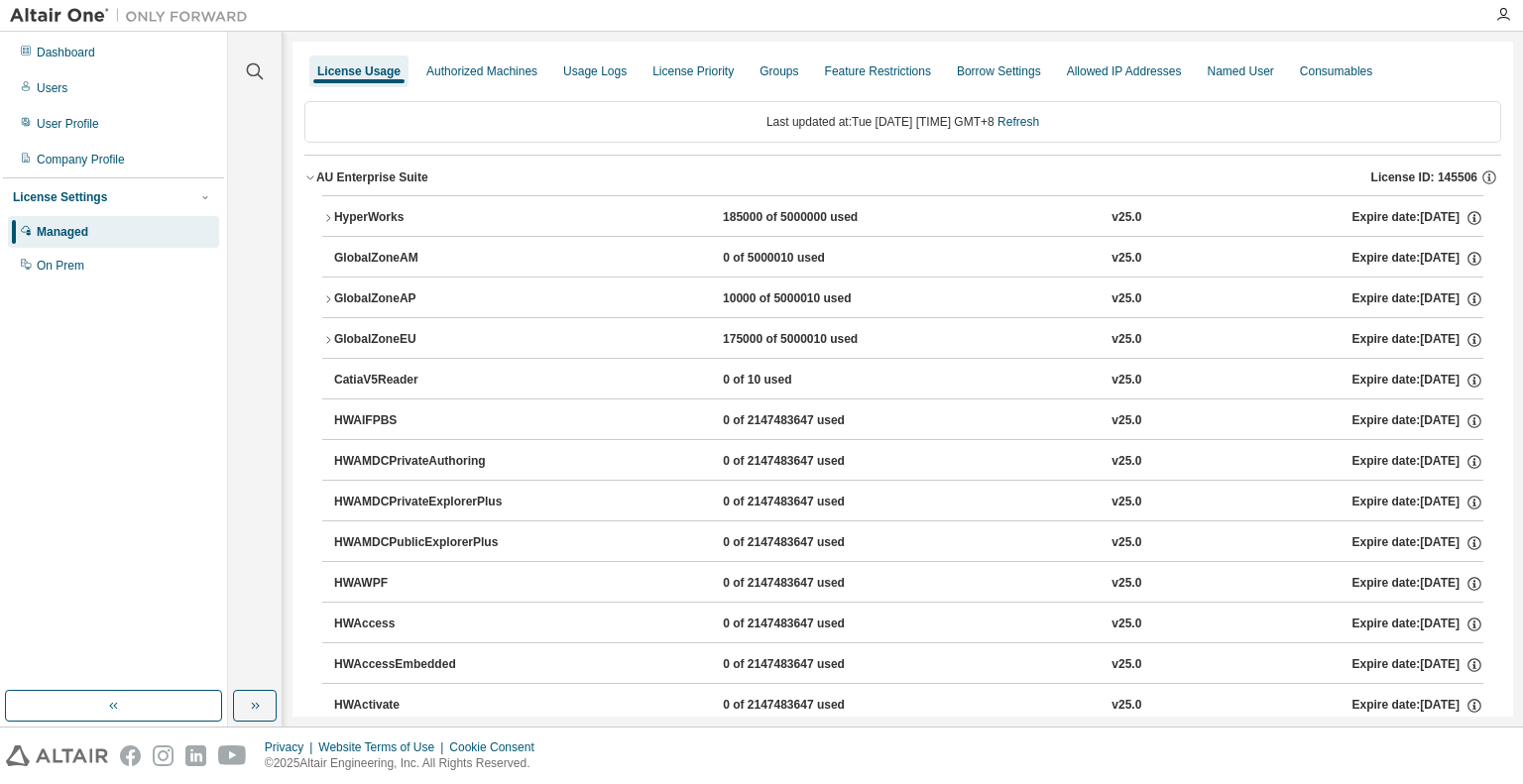 click on "HyperWorks" at bounding box center [423, 218] 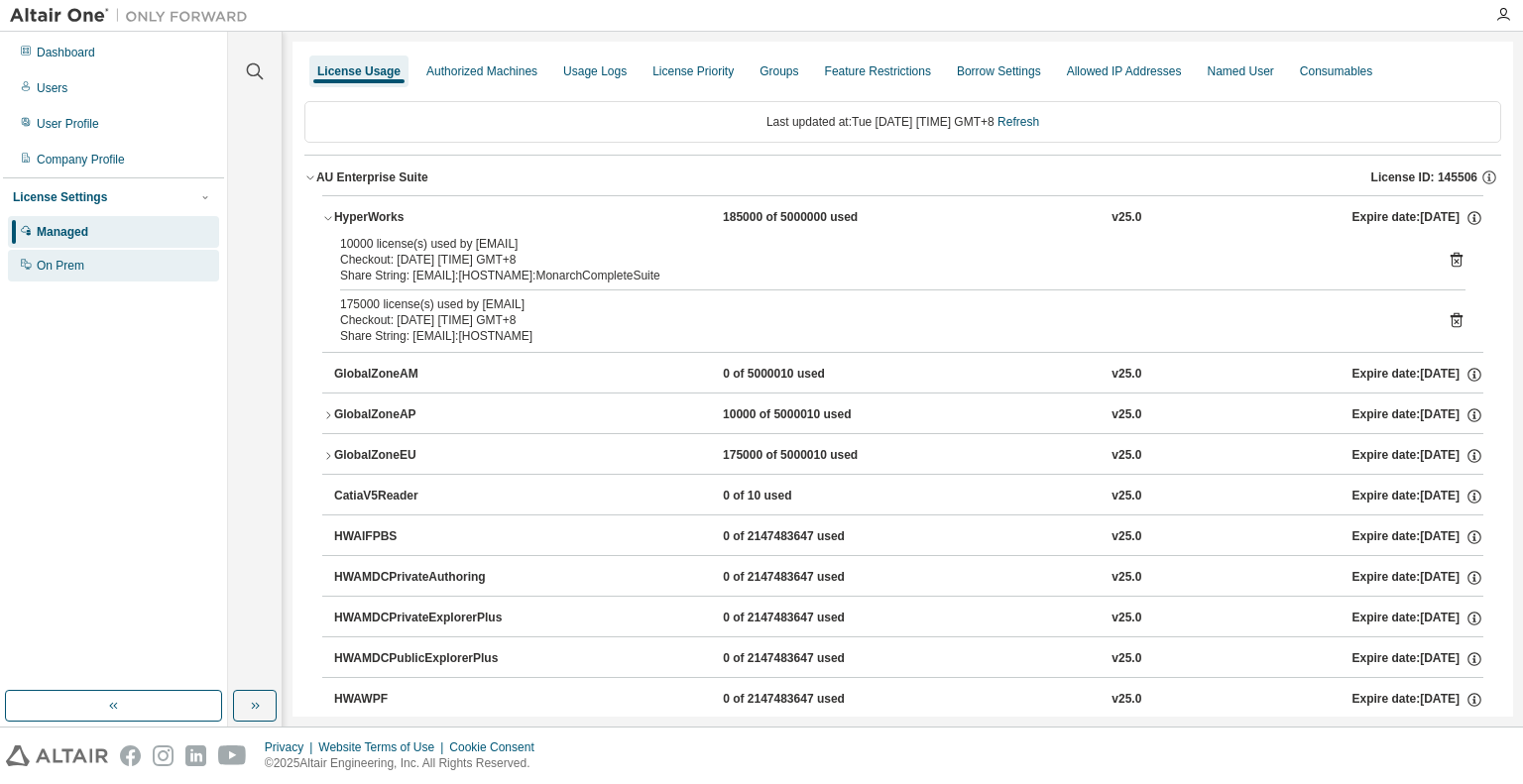 click on "On Prem" at bounding box center [113, 266] 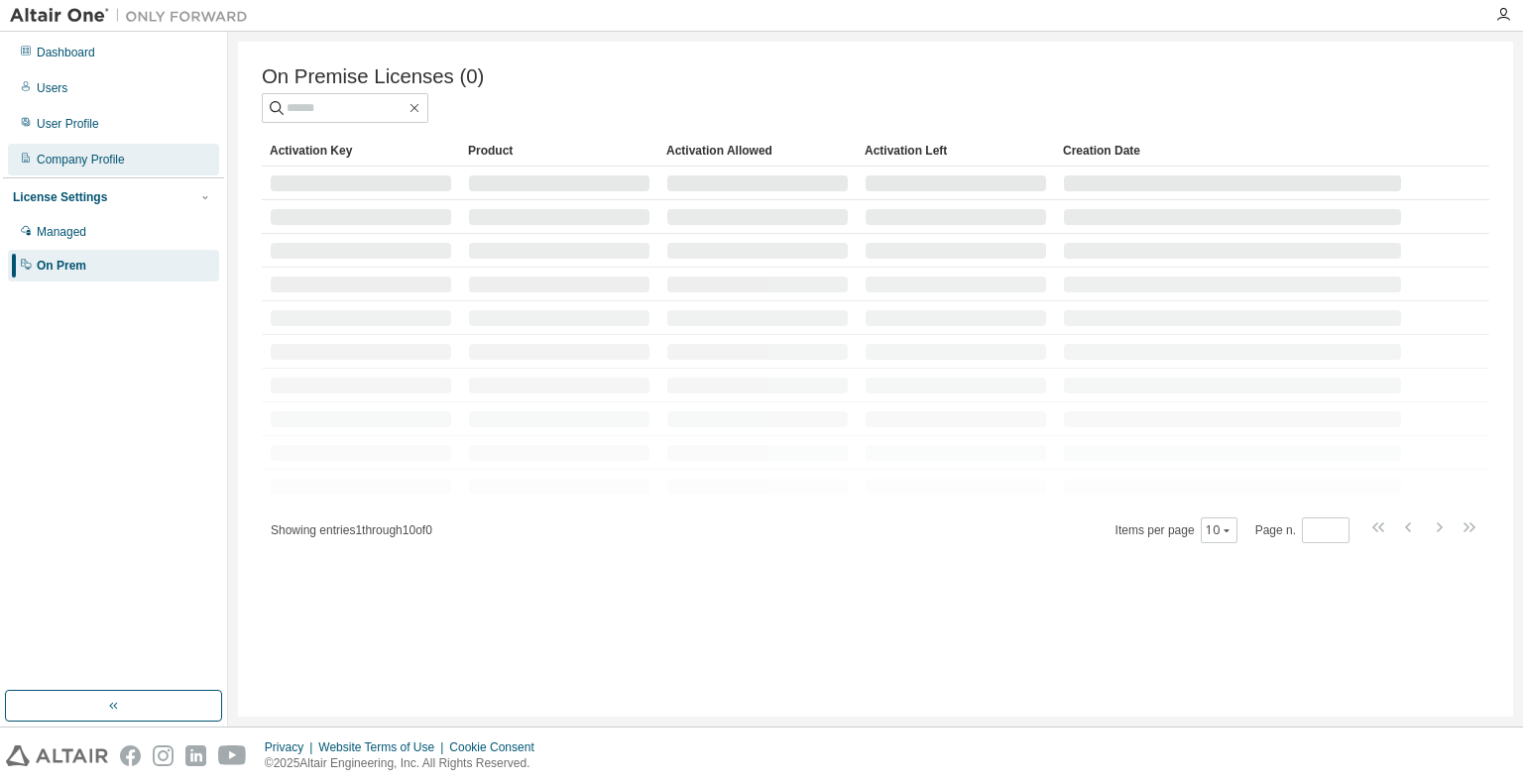 click on "Company Profile" at bounding box center (113, 160) 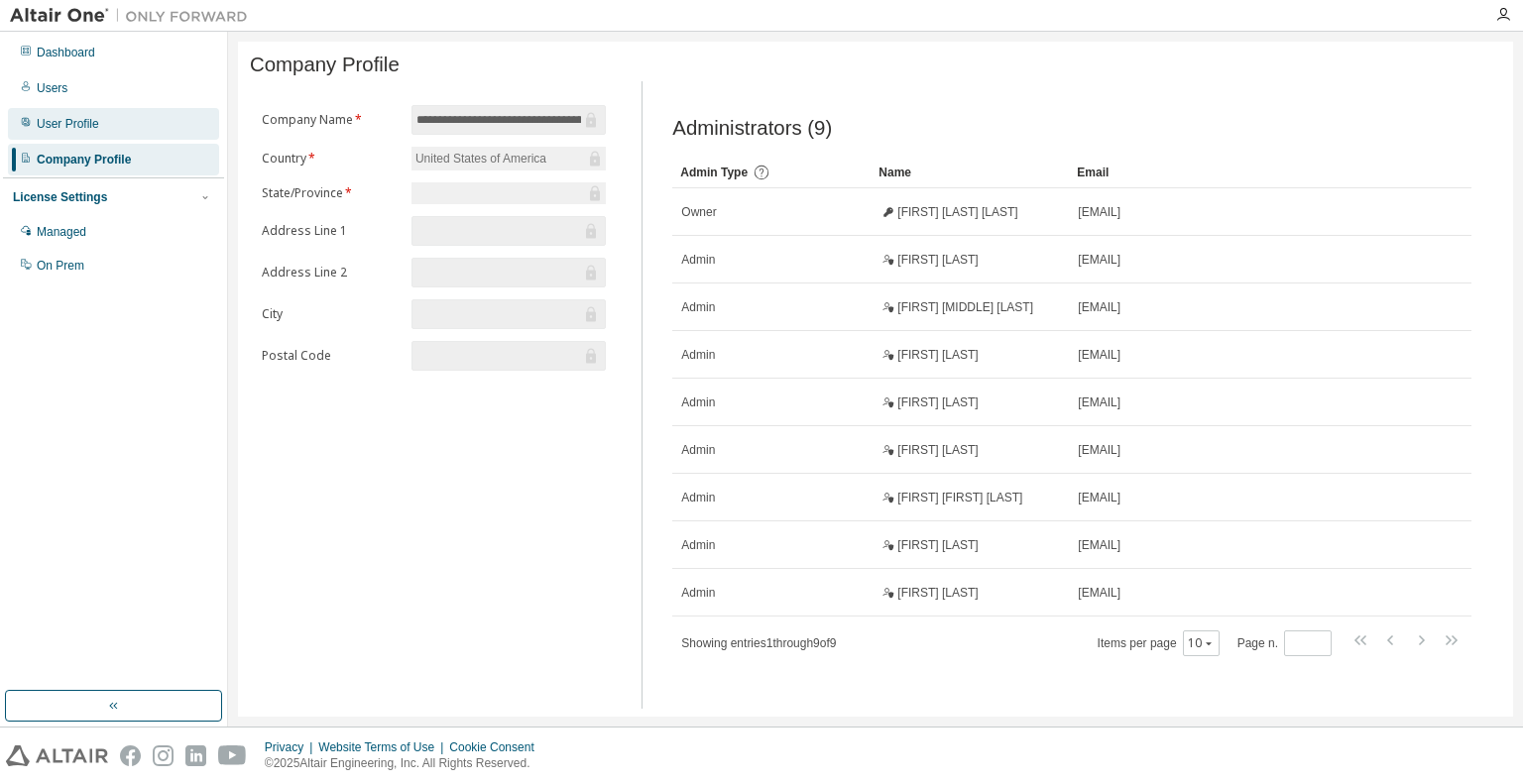 click on "User Profile" at bounding box center [67, 124] 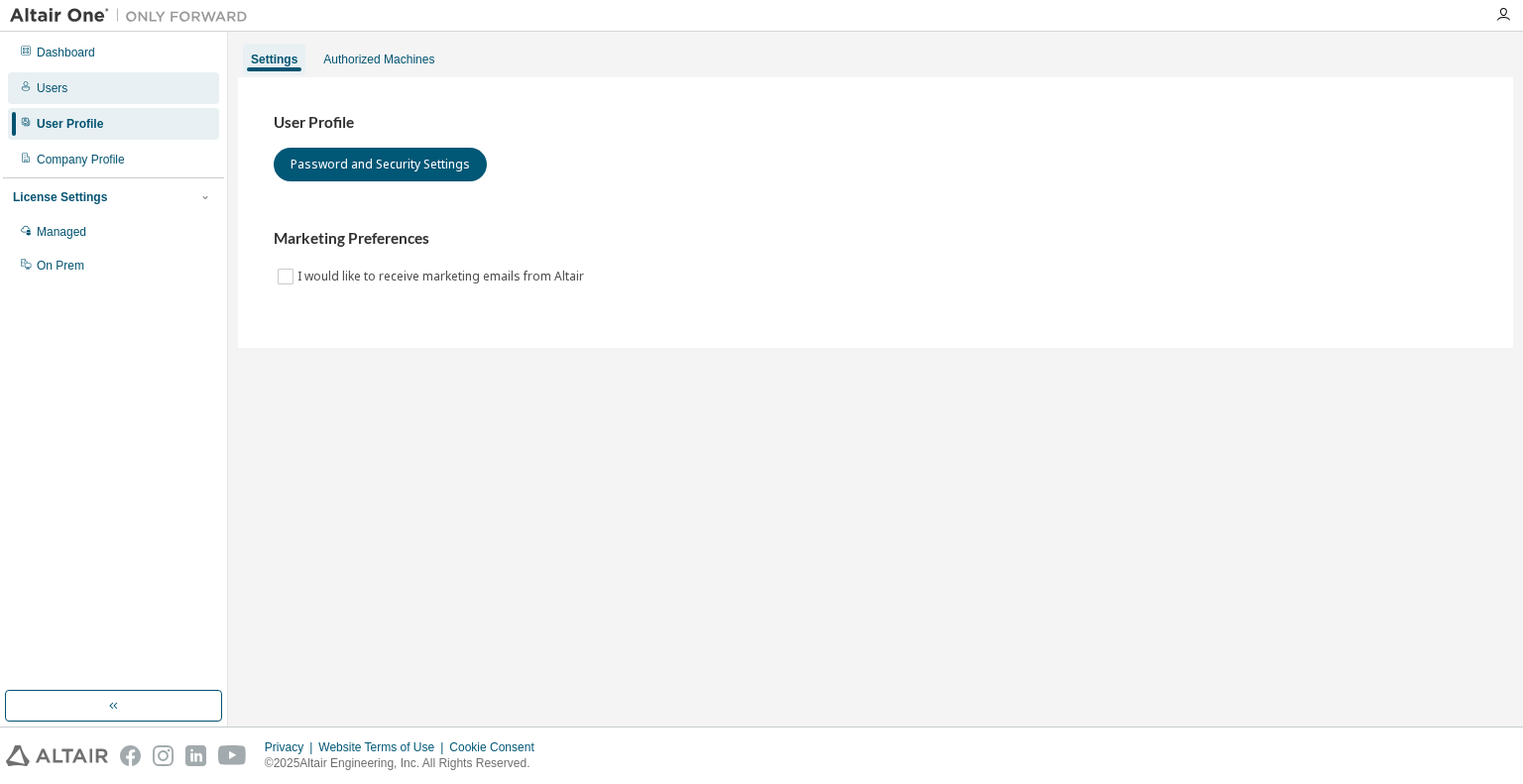click on "Users" at bounding box center [113, 88] 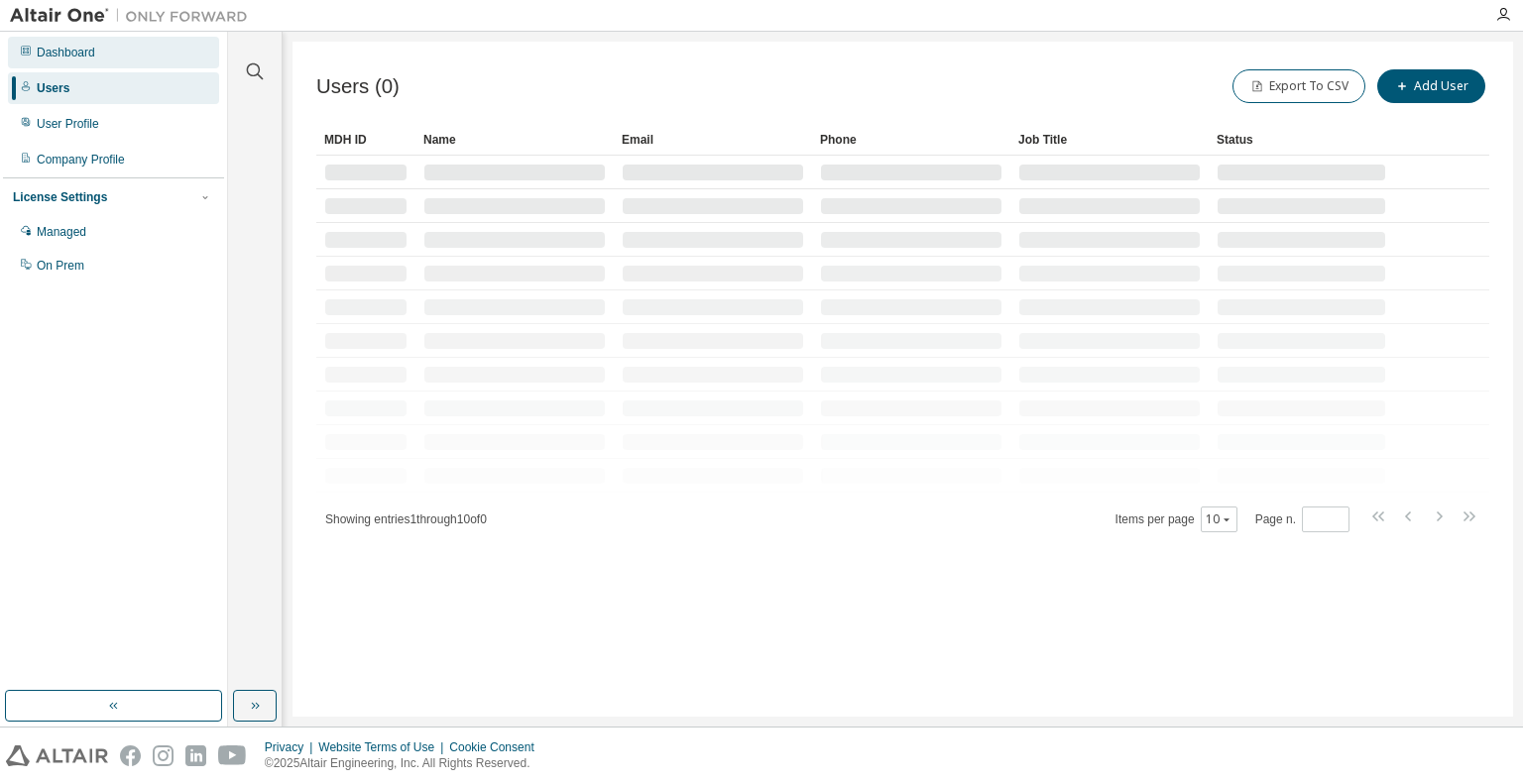 click on "Dashboard" at bounding box center (65, 53) 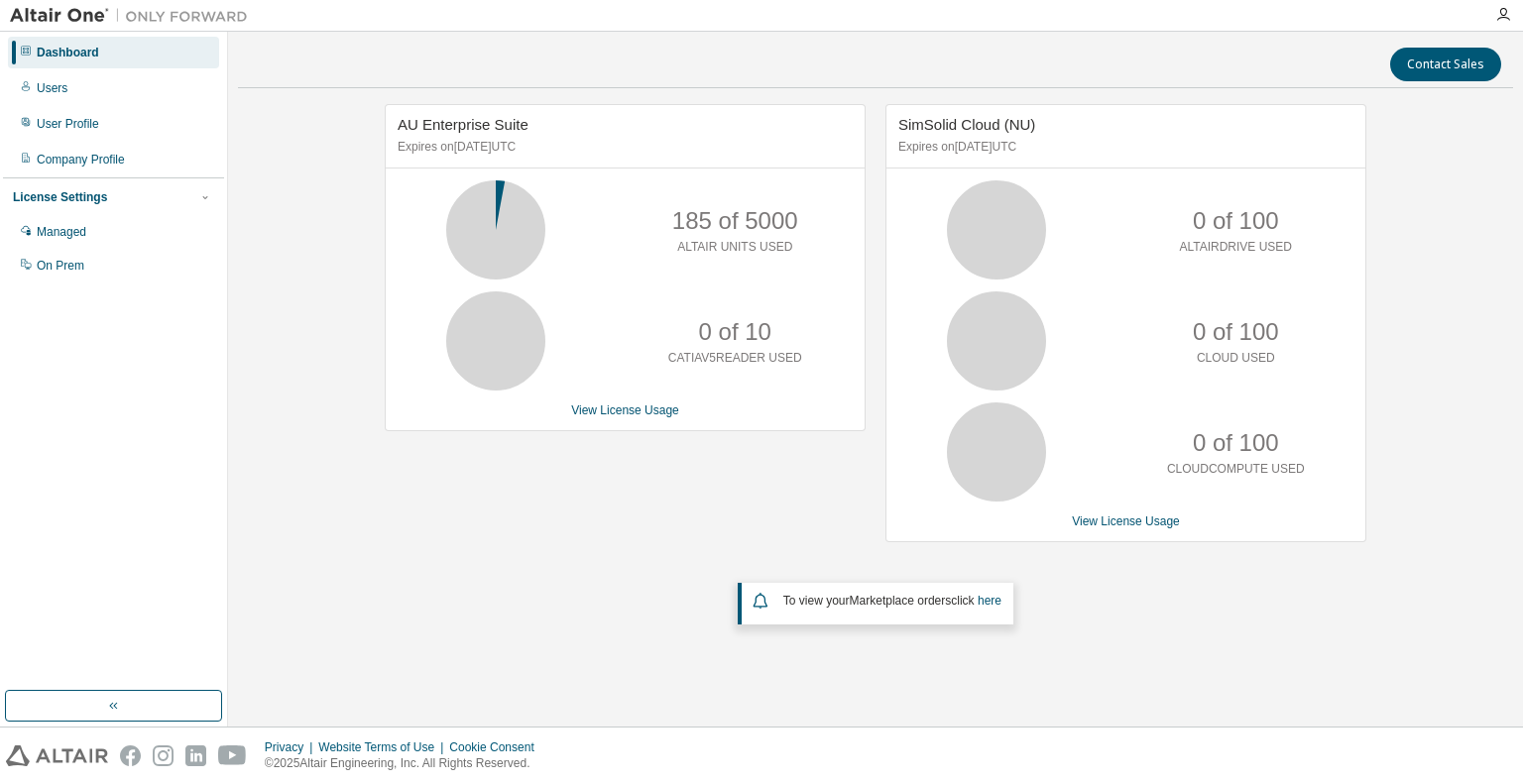 click on "AU Enterprise Suite Expires on  July 1, 2026  UTC  185 of 5000 ALTAIR UNITS USED 0 of 10 CATIAV5READER USED View License Usage SimSolid Cloud (NU) Expires on  July 1, 2026  UTC  0 of 100 ALTAIRDRIVE USED 0 of 100 CLOUD USED 0 of 100 CLOUDCOMPUTE USED View License Usage To view your  Marketplace orders  click   here" at bounding box center (876, 364) 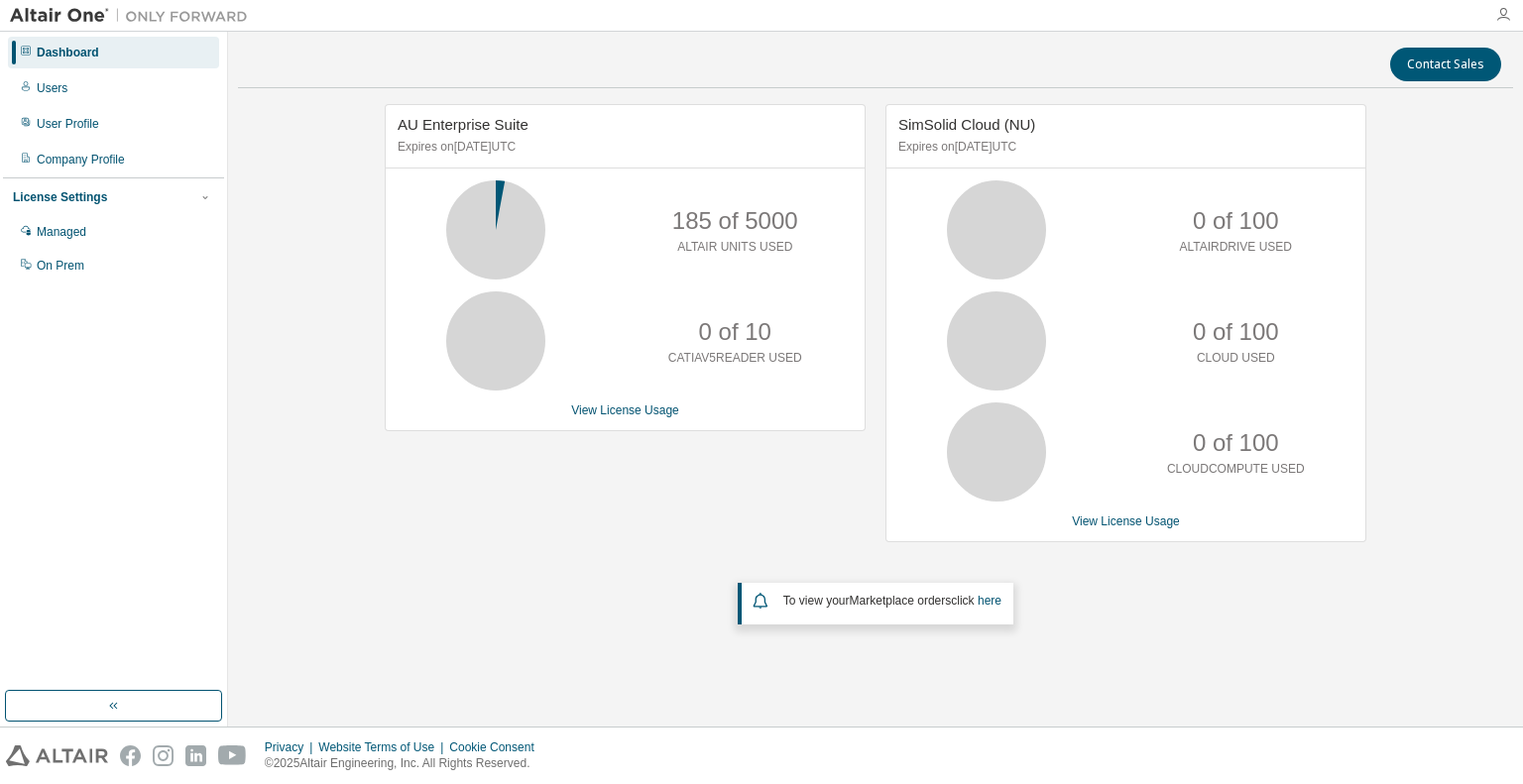 click at bounding box center (1503, 15) 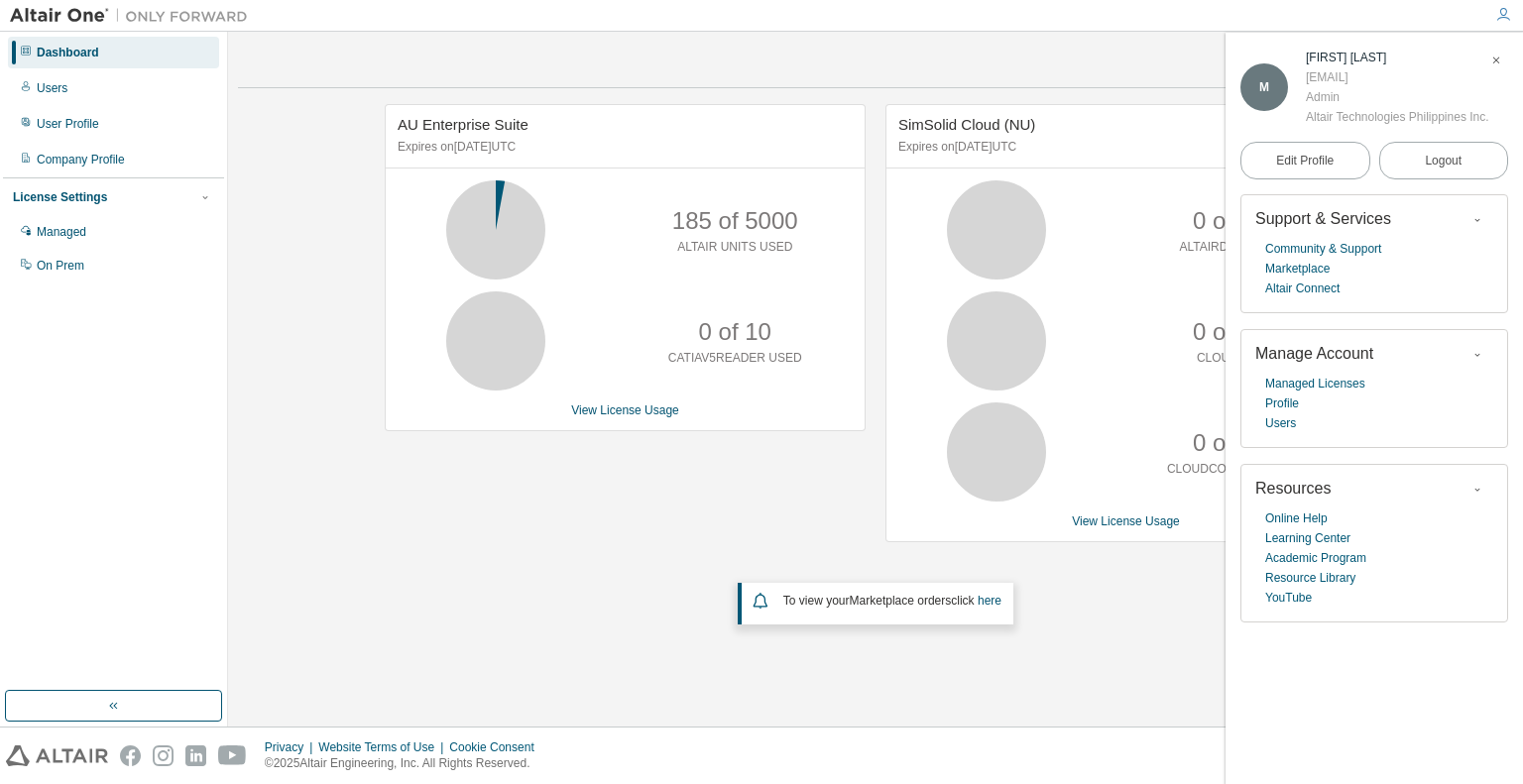 click on "AU Enterprise Suite Expires on  July 1, 2026  UTC  185 of 5000 ALTAIR UNITS USED 0 of 10 CATIAV5READER USED View License Usage" at bounding box center [615, 333] 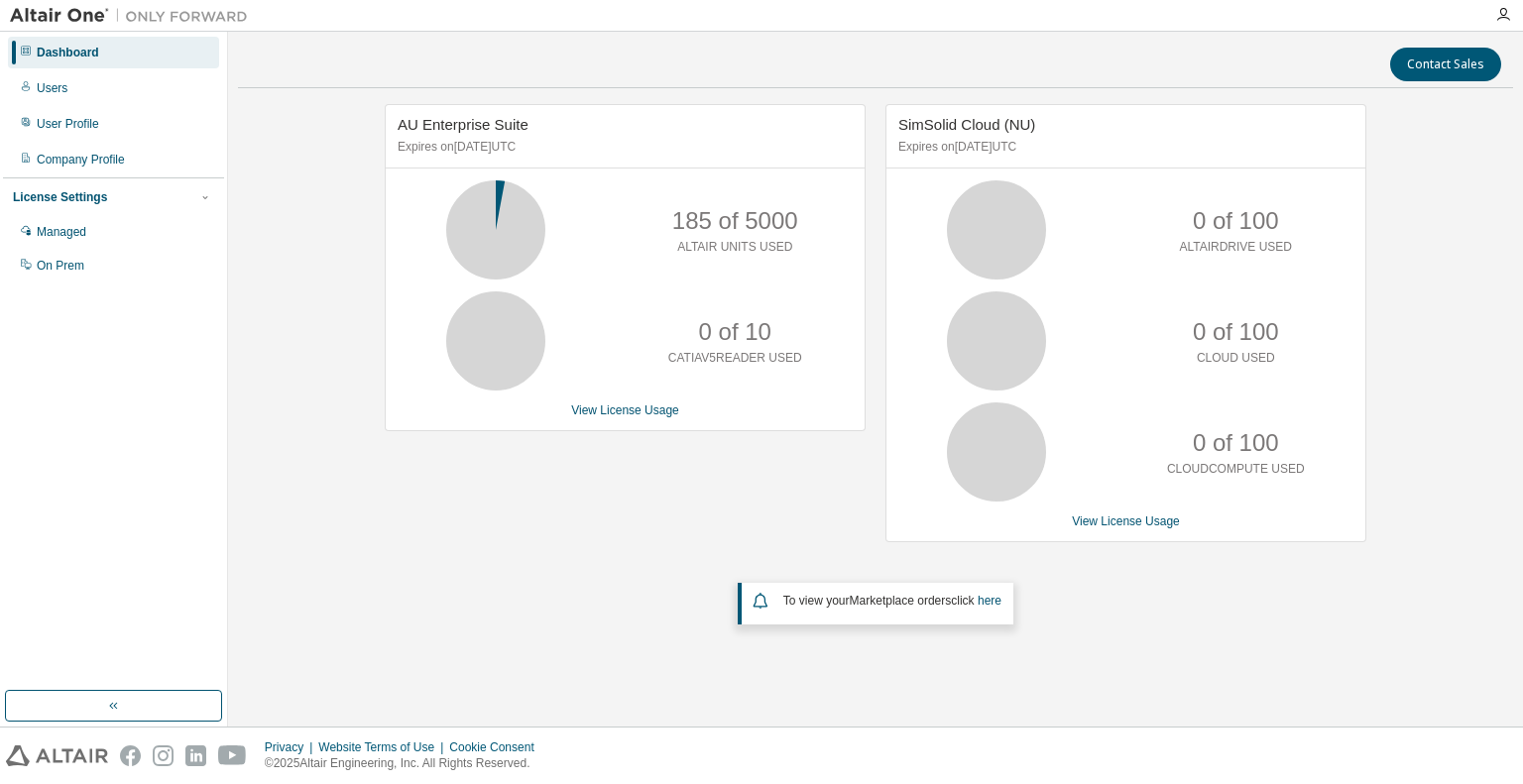 click on "AU Enterprise Suite Expires on  July 1, 2026  UTC  185 of 5000 ALTAIR UNITS USED 0 of 10 CATIAV5READER USED View License Usage SimSolid Cloud (NU) Expires on  July 1, 2026  UTC  0 of 100 ALTAIRDRIVE USED 0 of 100 CLOUD USED 0 of 100 CLOUDCOMPUTE USED View License Usage To view your  Marketplace orders  click   here" at bounding box center [876, 364] 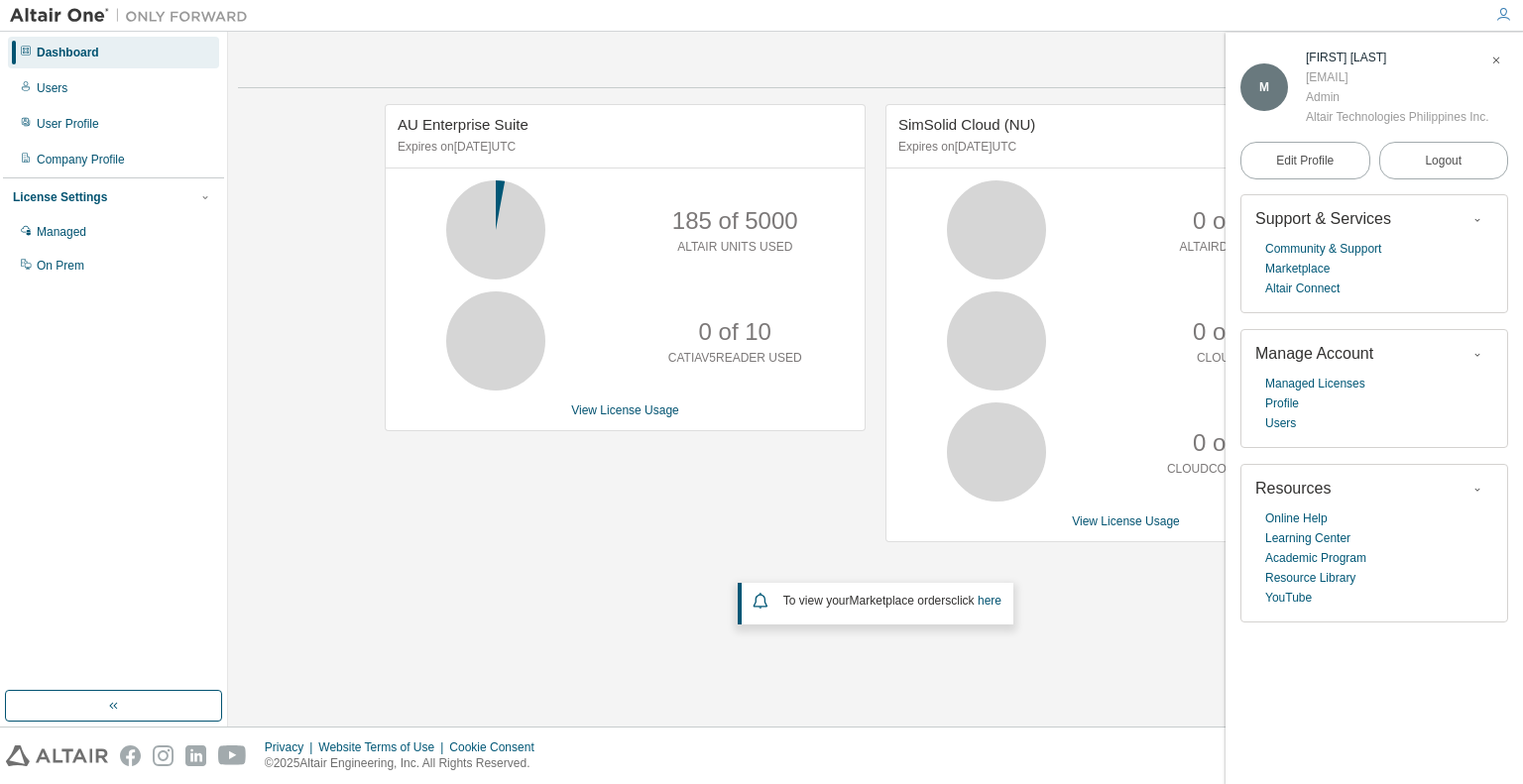 click at bounding box center (1496, 60) 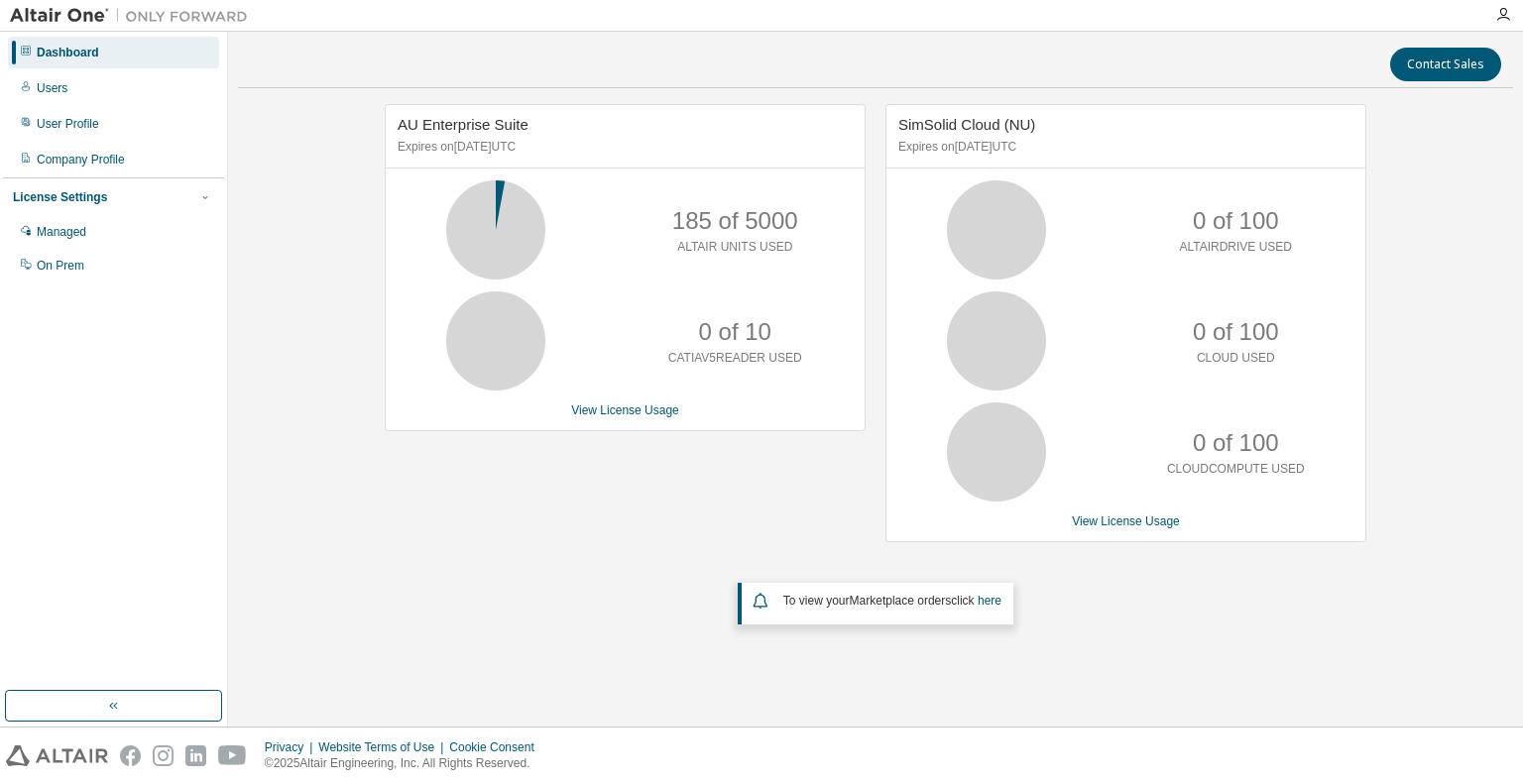 click on "AU Enterprise Suite Expires on  July 1, 2026  UTC  185 of 5000 ALTAIR UNITS USED 0 of 10 CATIAV5READER USED View License Usage" at bounding box center (615, 333) 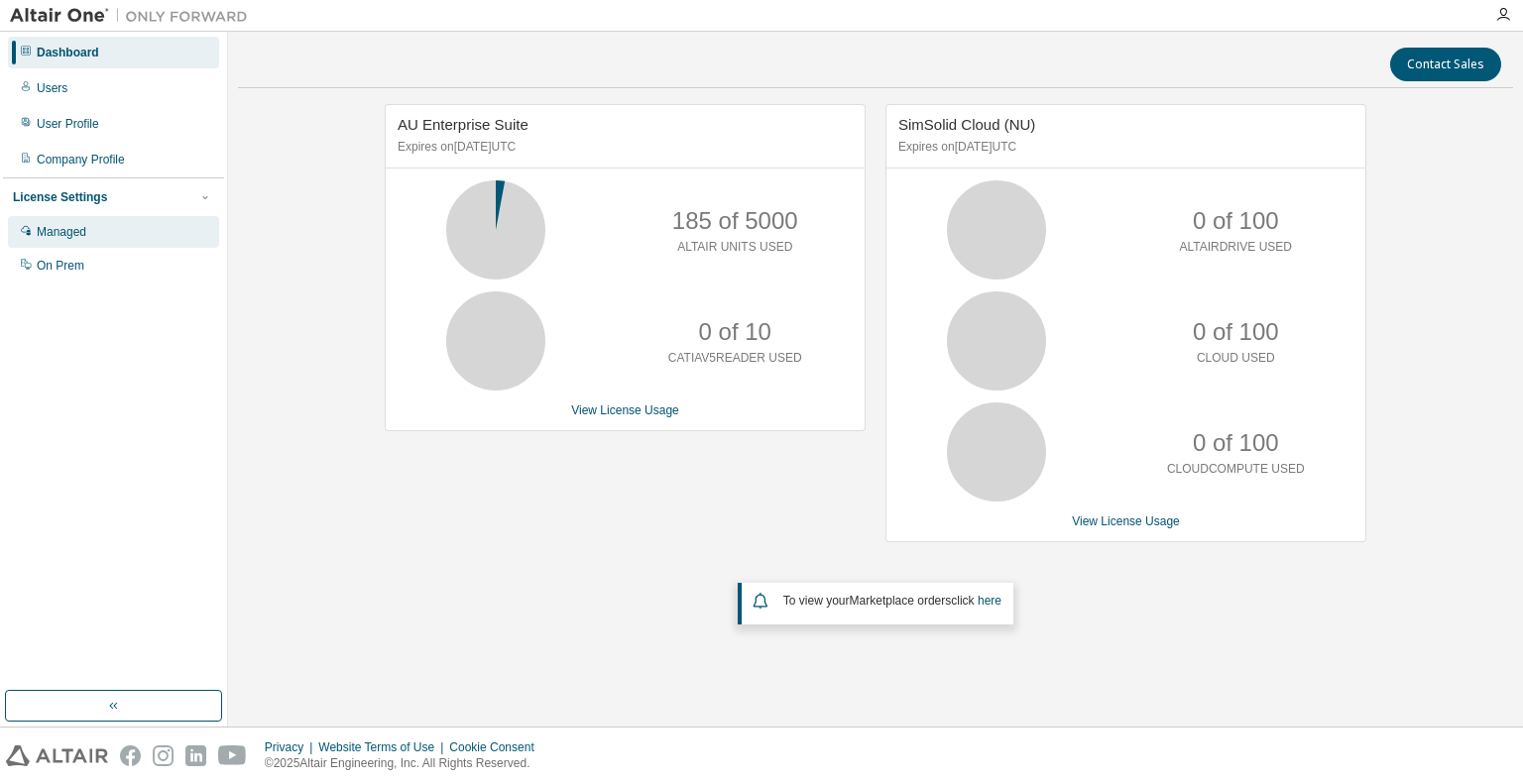 click on "Managed" at bounding box center (113, 232) 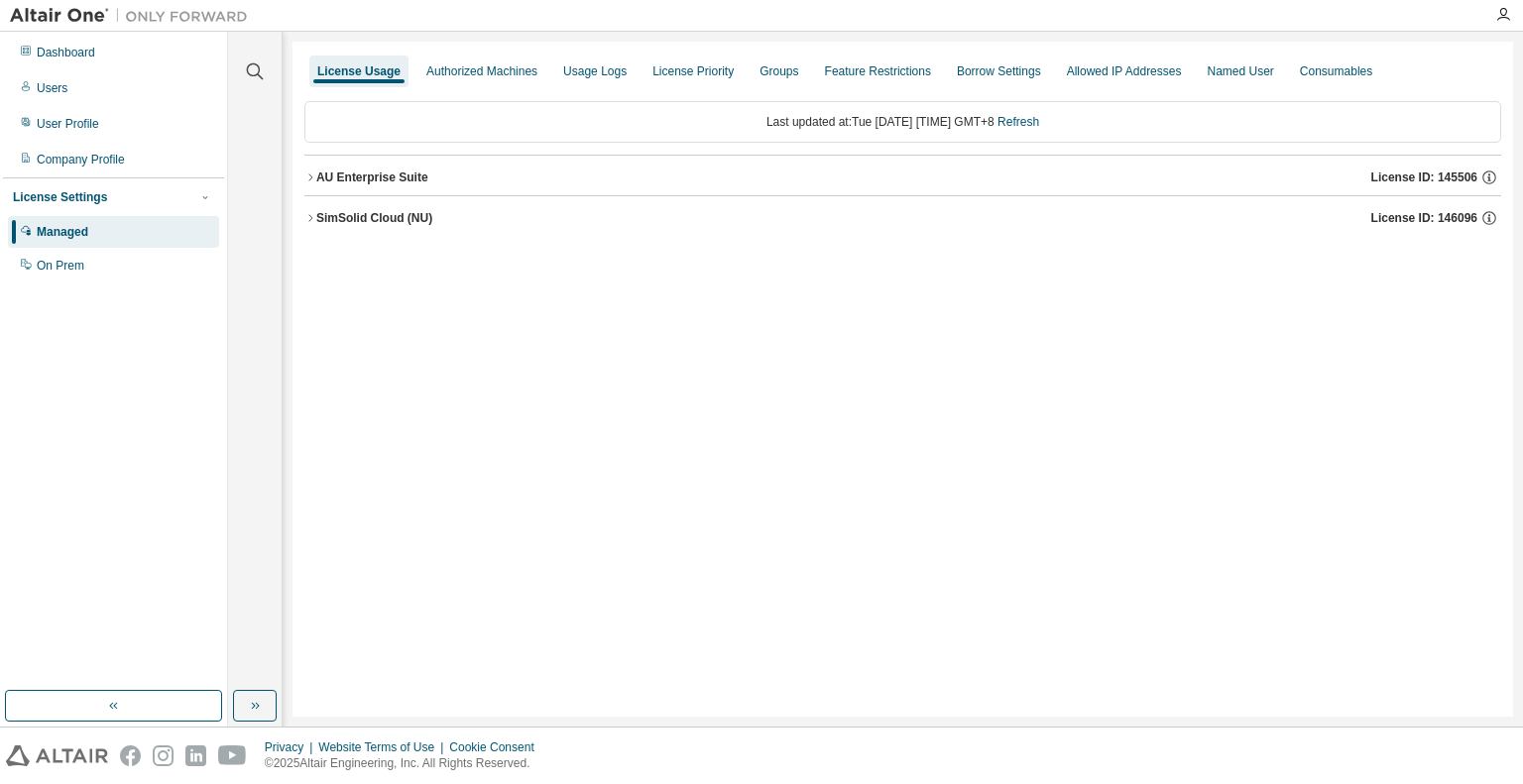 click on "AU Enterprise Suite License ID: 145506" at bounding box center (902, 177) 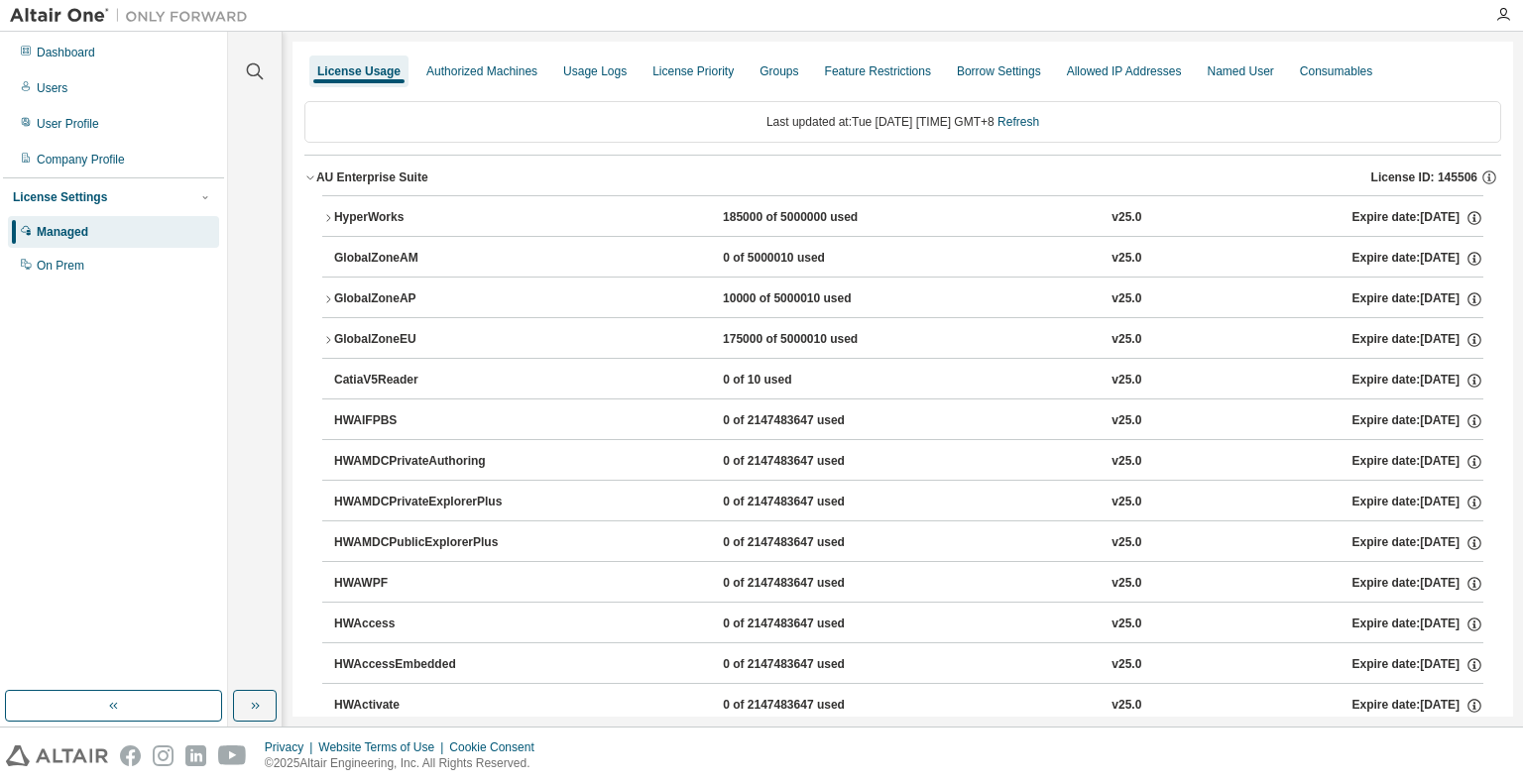 click on "GlobalZoneAP" at bounding box center (423, 299) 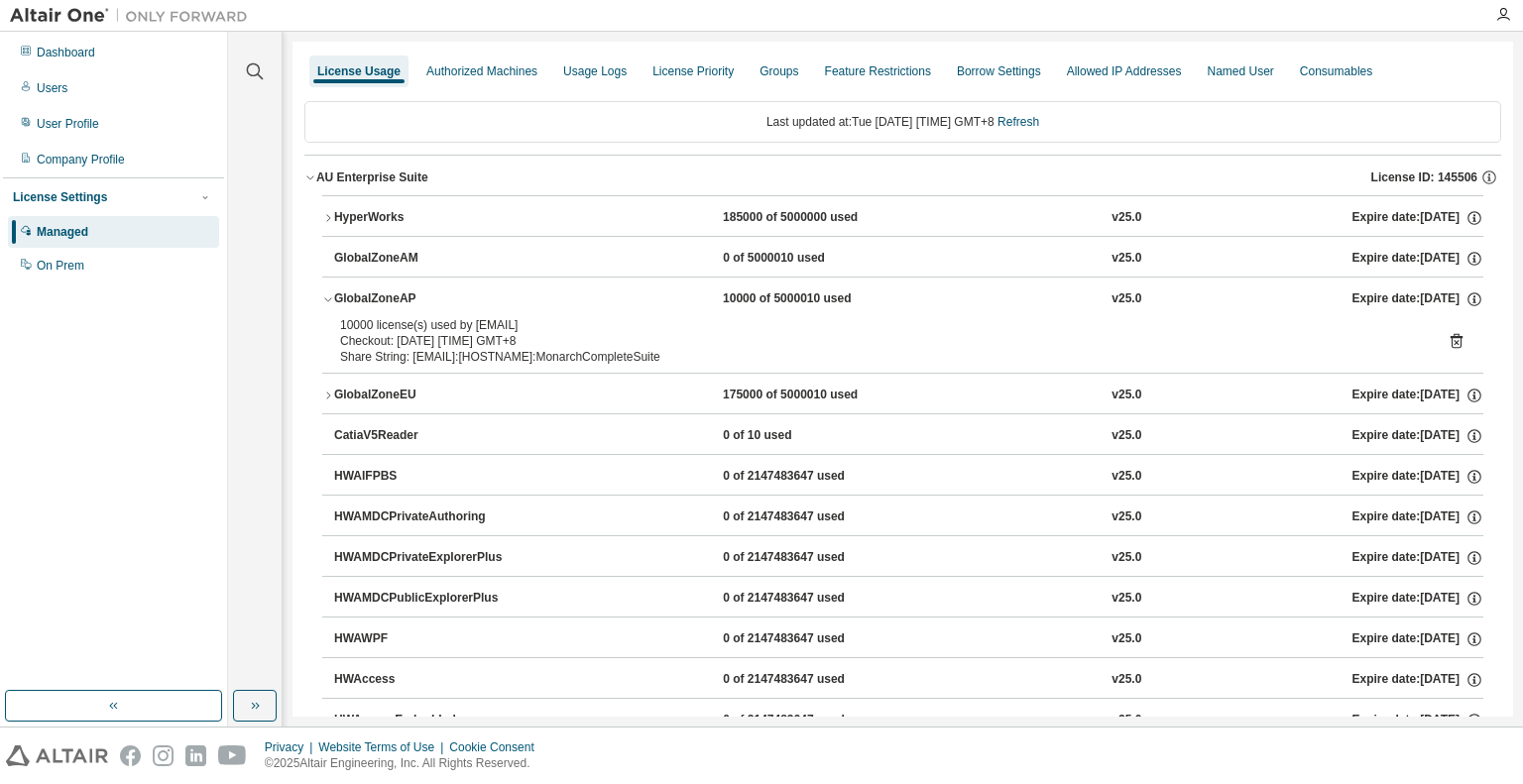 click on "GlobalZoneEU 175000 of 5000010 used v25.0 Expire date:  2026-07-01" at bounding box center (902, 395) 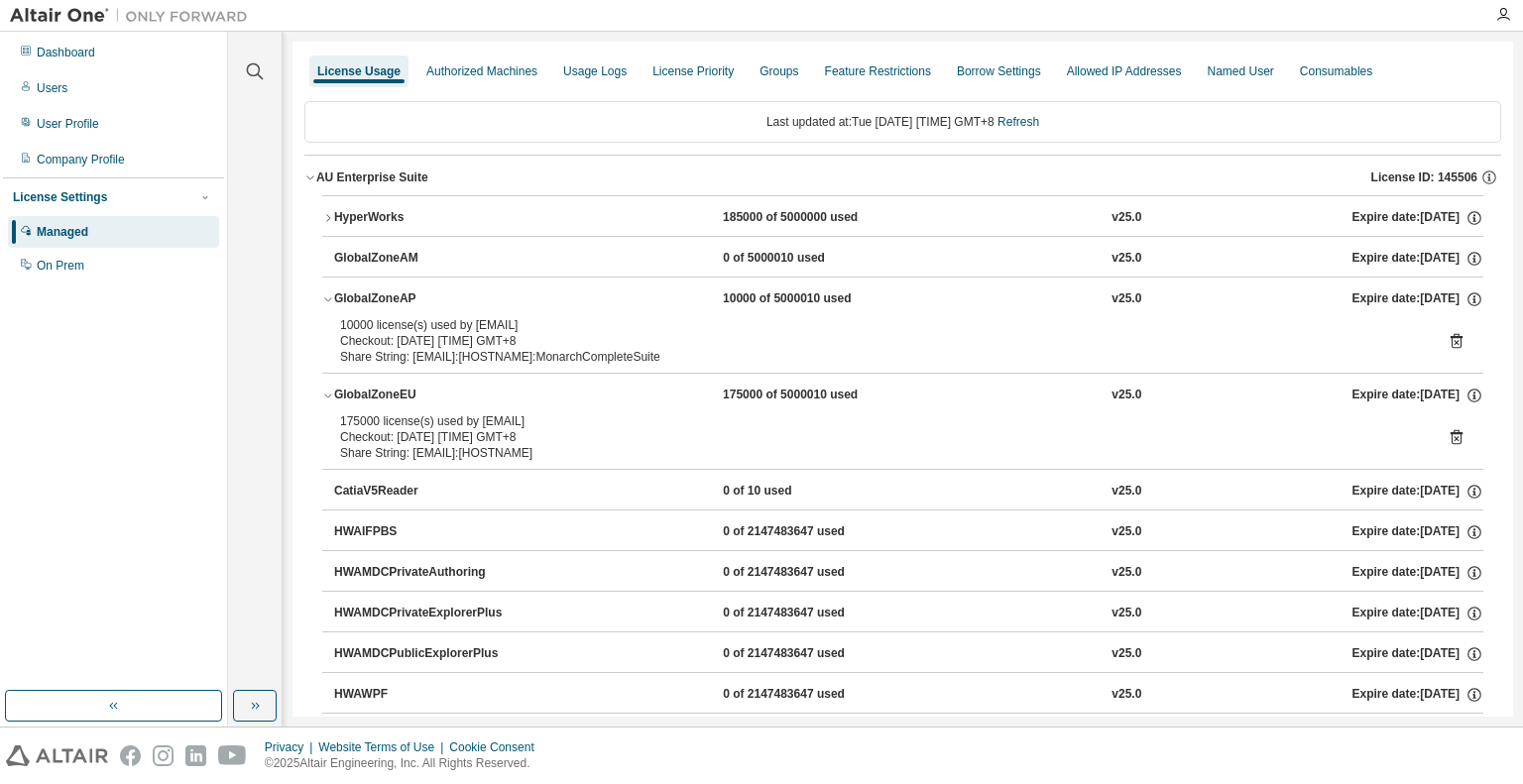 click on "HyperWorks" at bounding box center [423, 218] 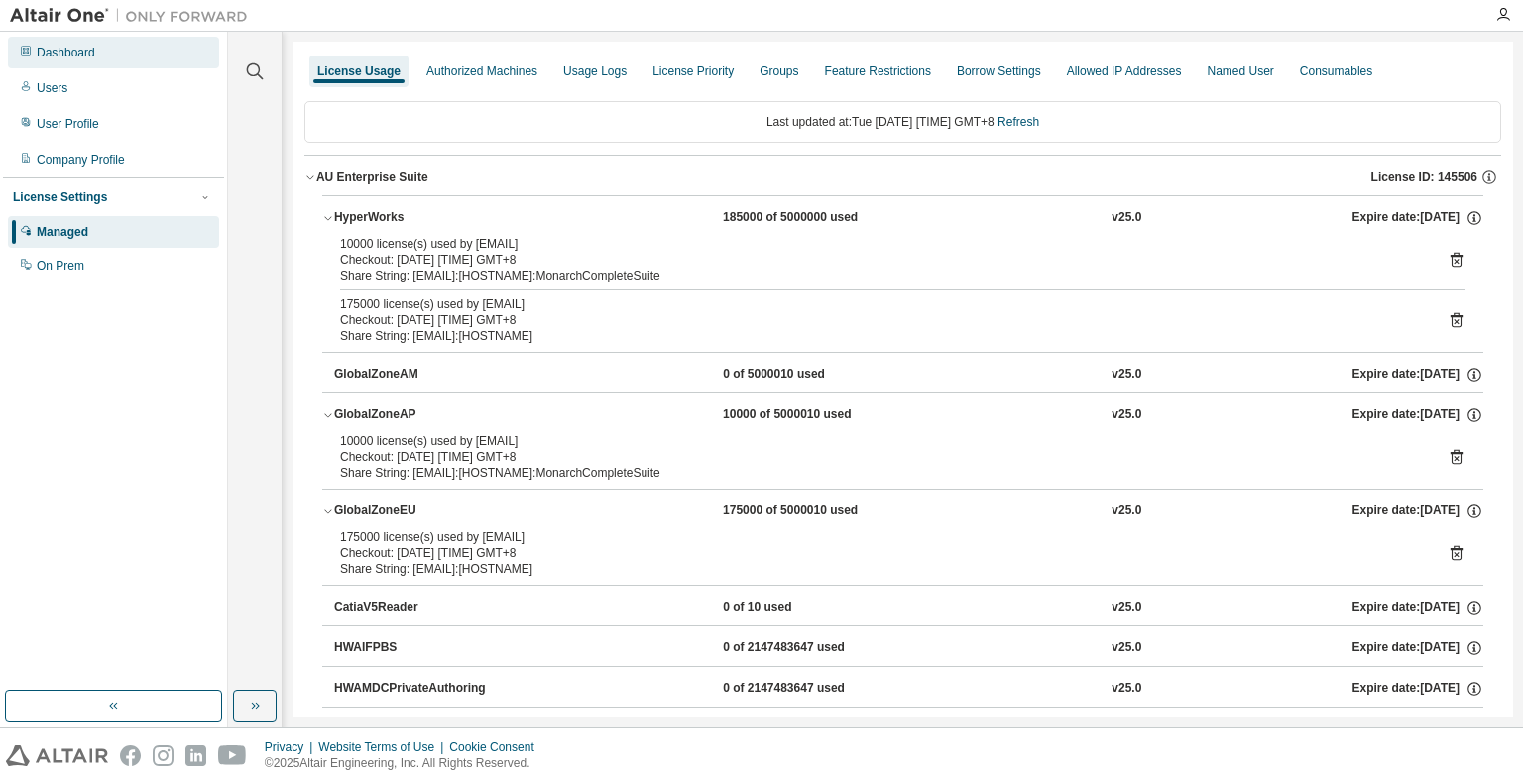 click on "Dashboard" at bounding box center [113, 53] 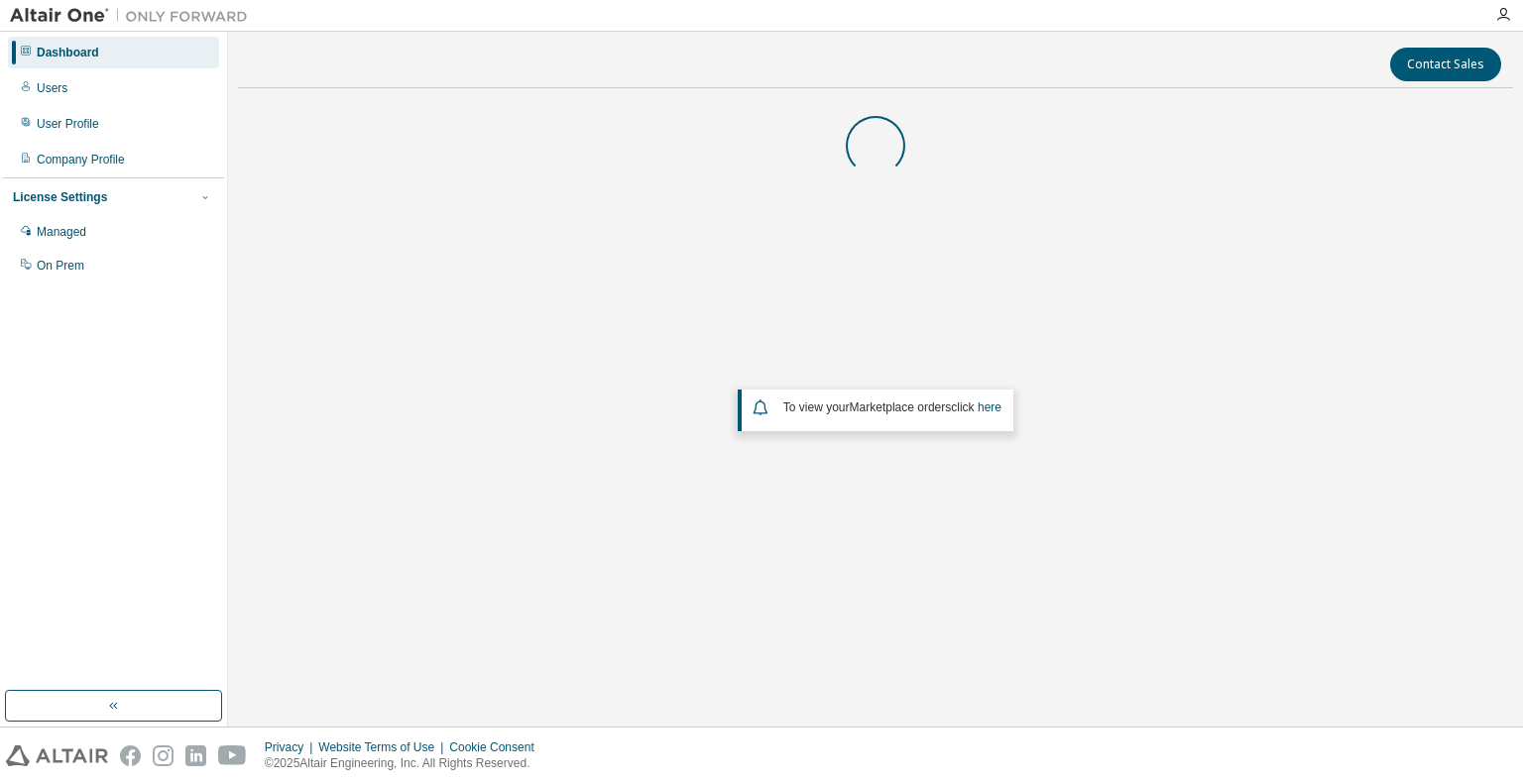 scroll, scrollTop: 0, scrollLeft: 0, axis: both 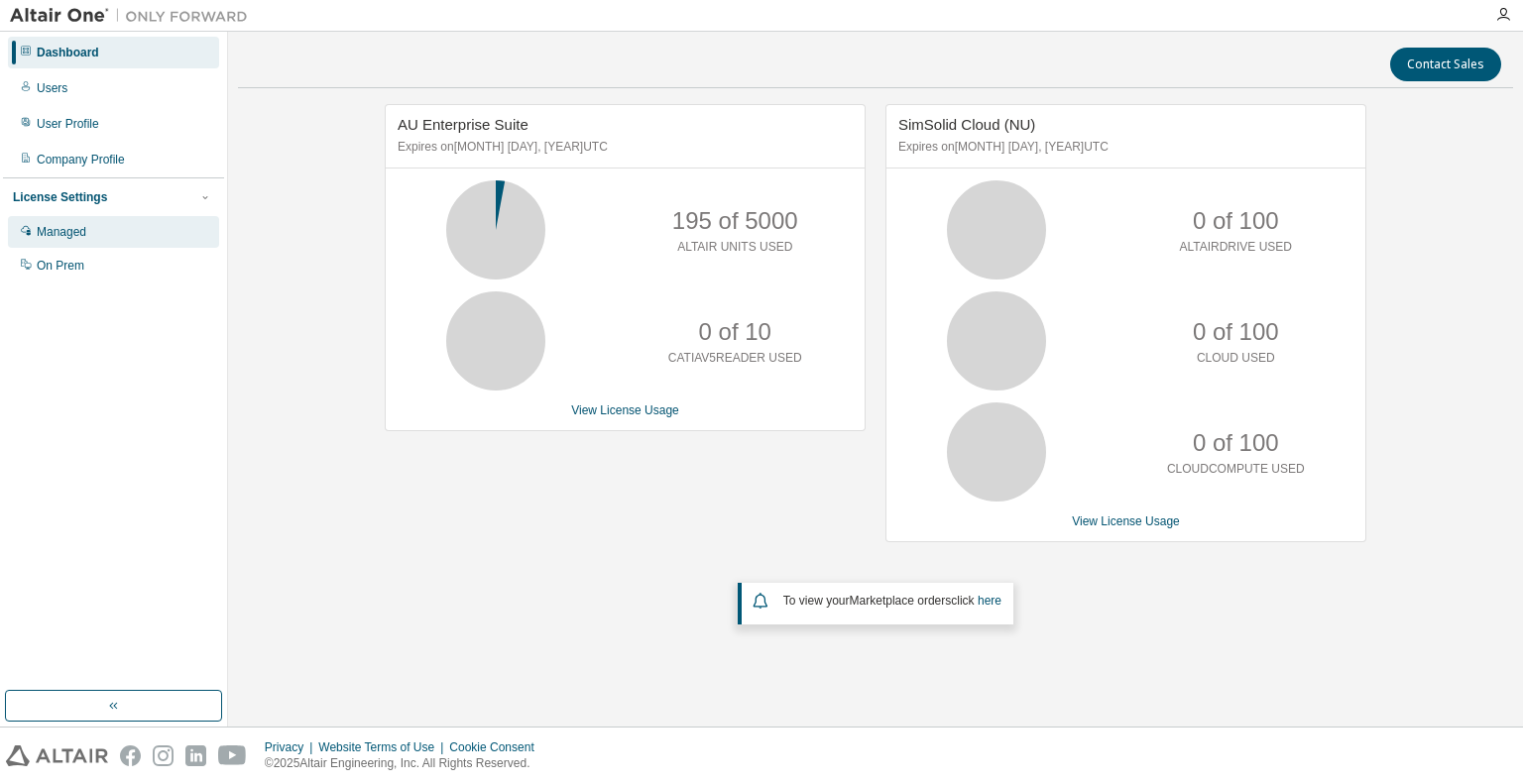 click on "Managed" at bounding box center (113, 232) 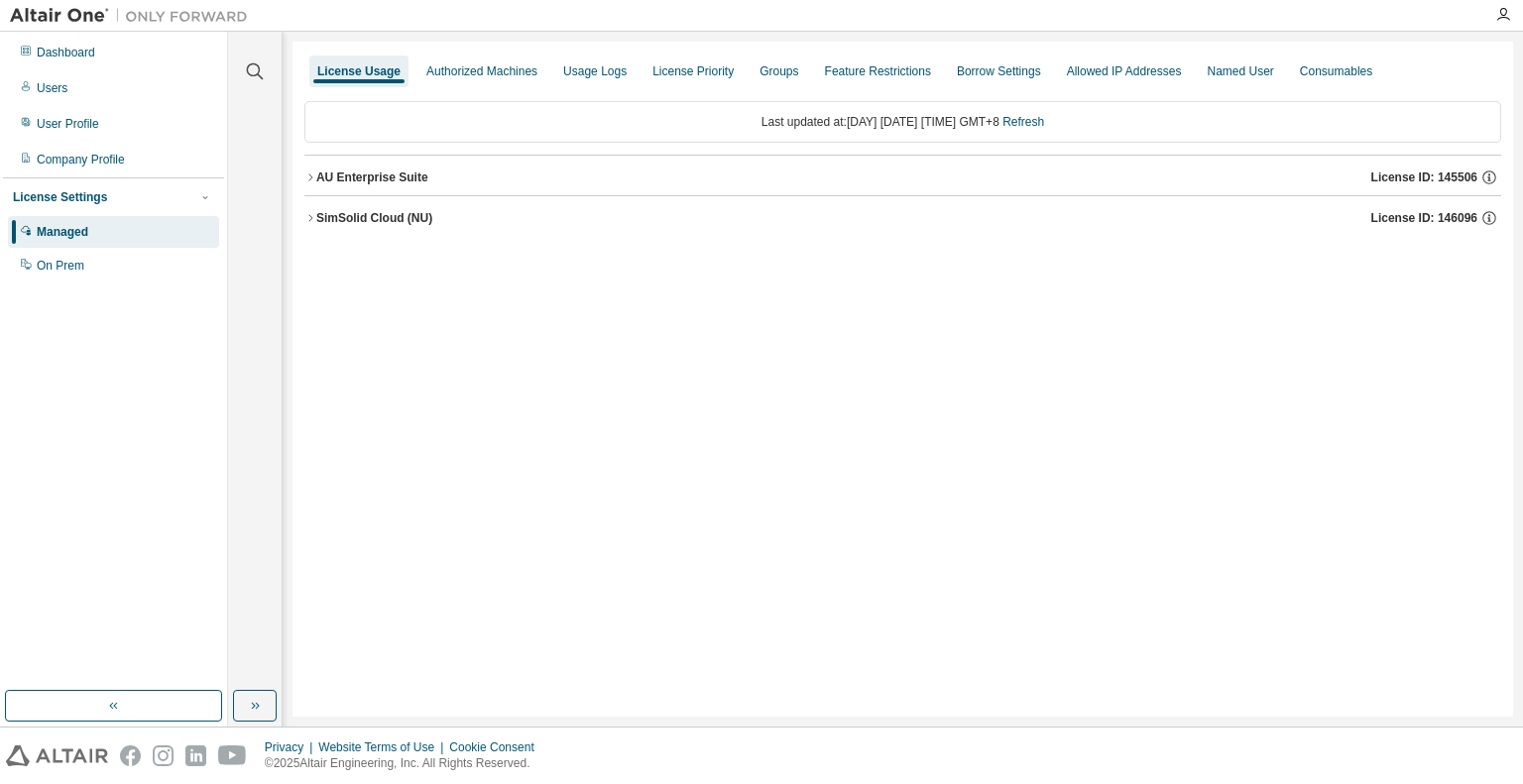 drag, startPoint x: 370, startPoint y: 182, endPoint x: 384, endPoint y: 203, distance: 25.23886 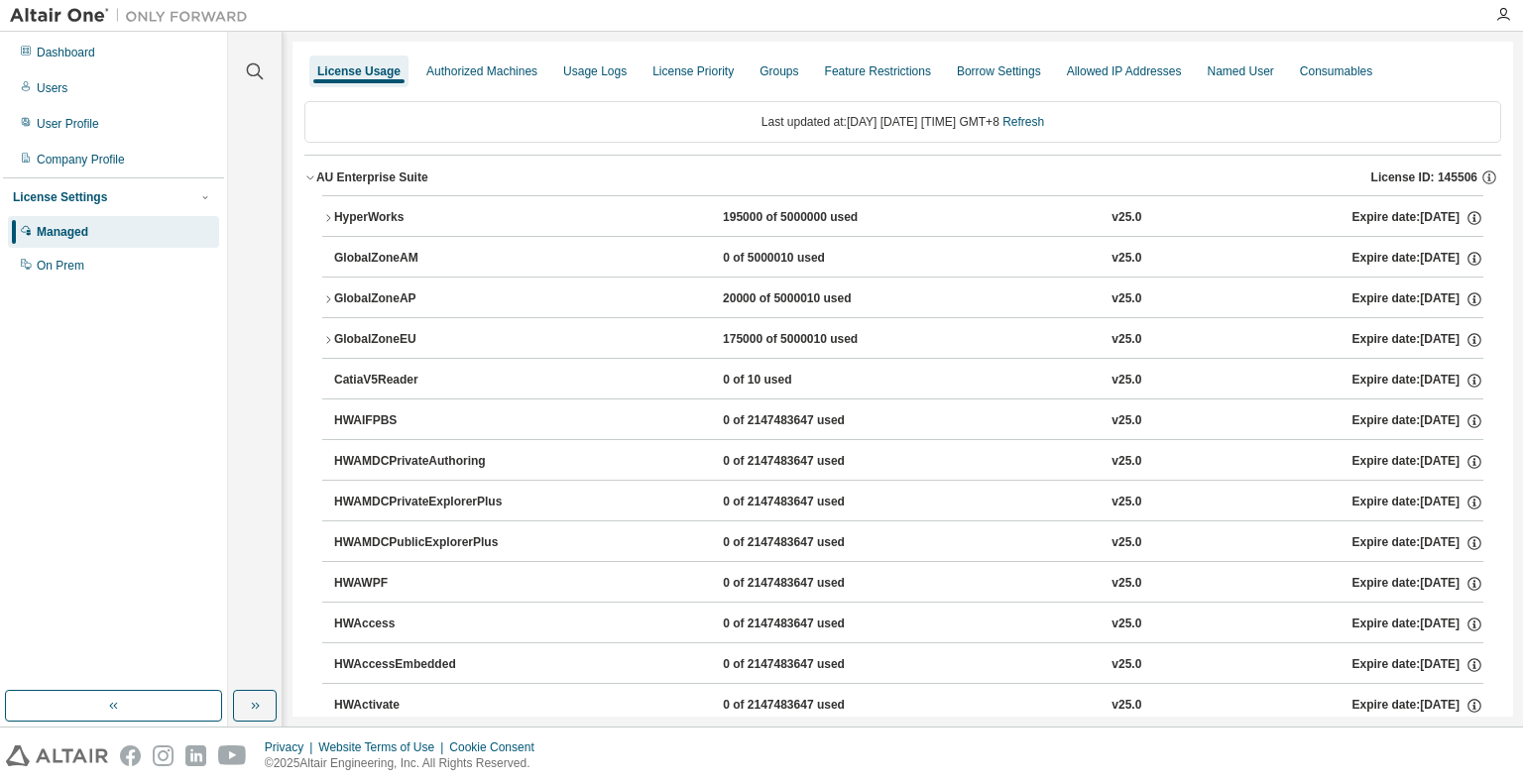 click on "HyperWorks [NUMBER] of [NUMBER] used v25.0 Expire date:  [DATE]" at bounding box center [902, 218] 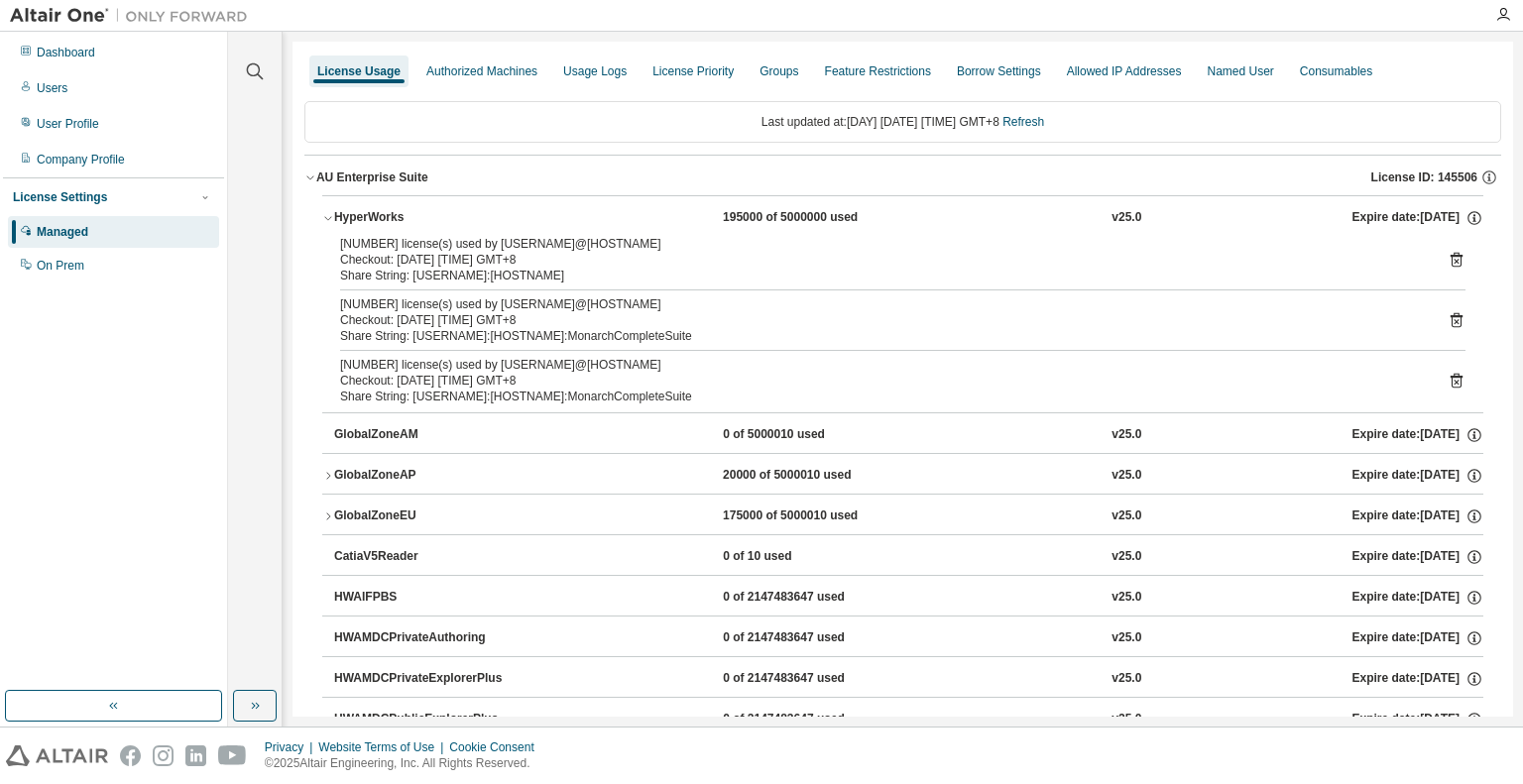 type 